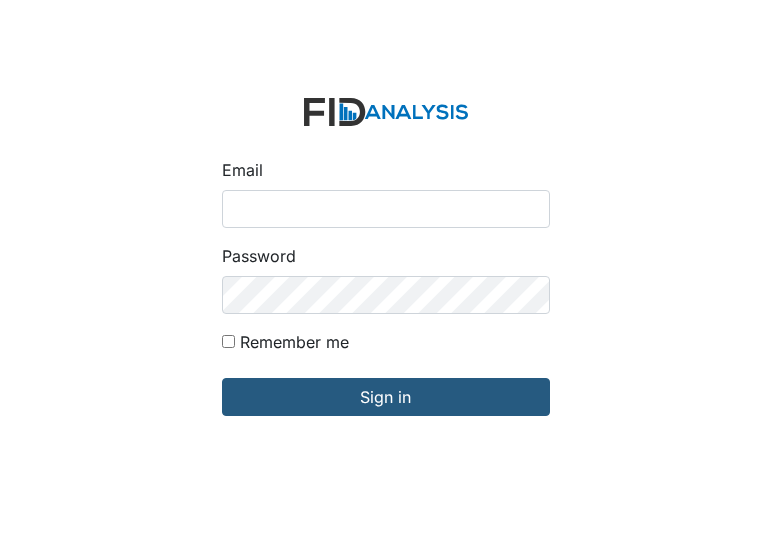 scroll, scrollTop: 0, scrollLeft: 0, axis: both 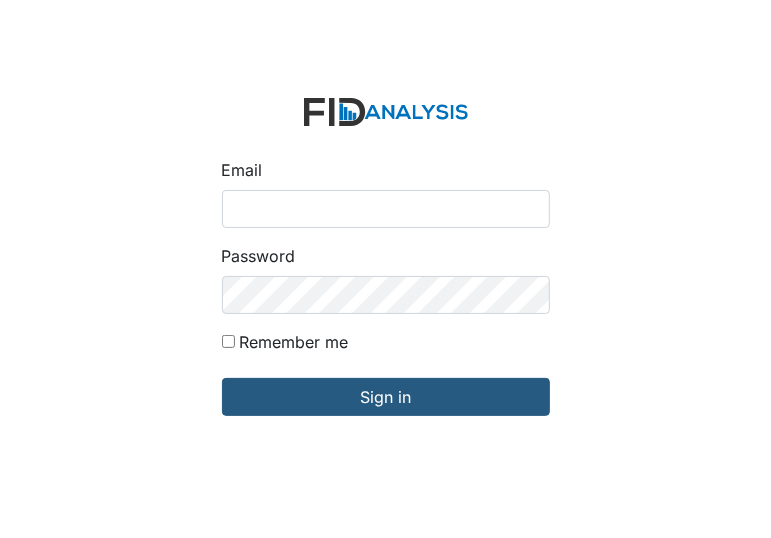 click on "Email" at bounding box center [386, 209] 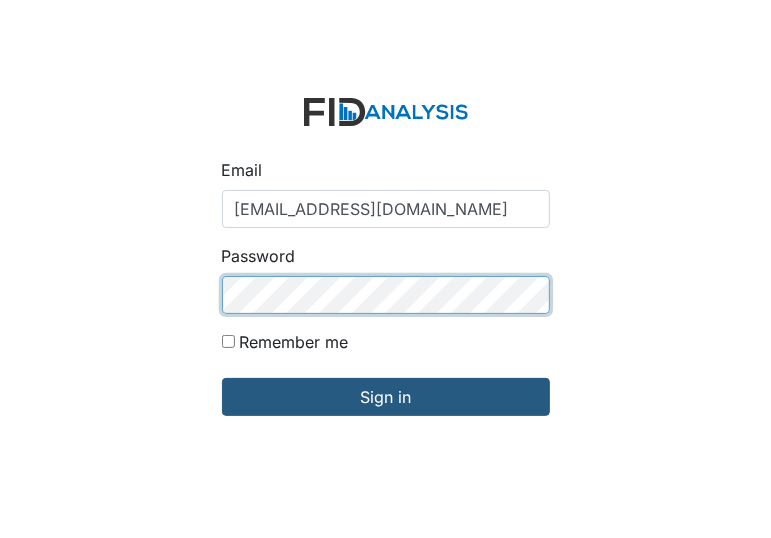 click on "Sign in" at bounding box center (386, 397) 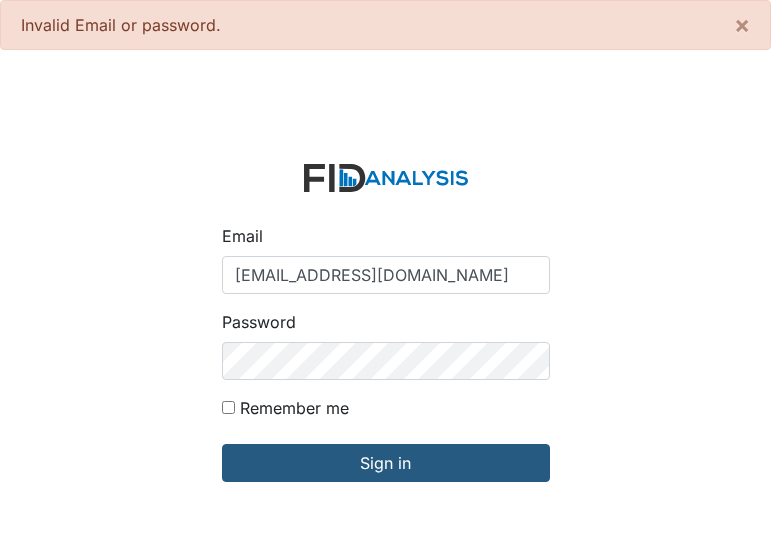scroll, scrollTop: 0, scrollLeft: 0, axis: both 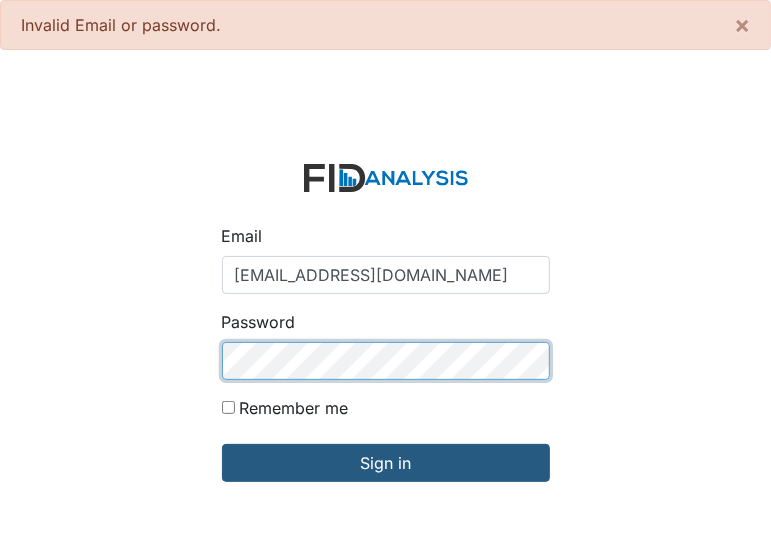 click on "Sign in" at bounding box center (386, 463) 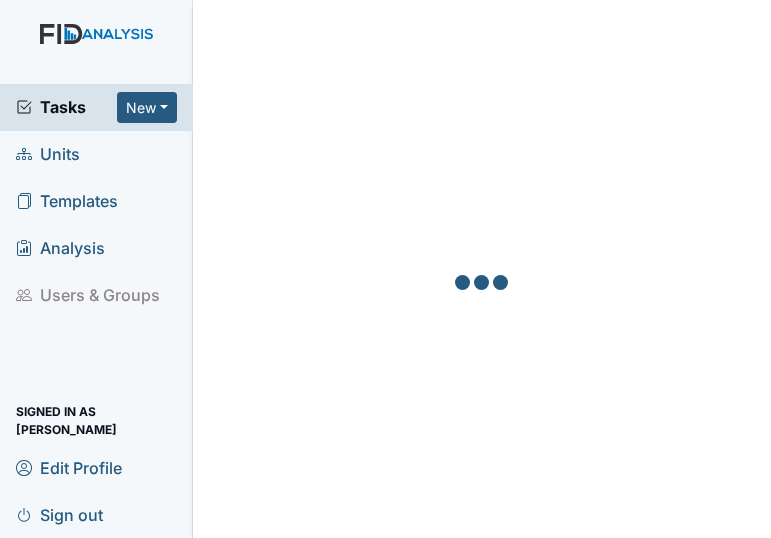 scroll, scrollTop: 0, scrollLeft: 0, axis: both 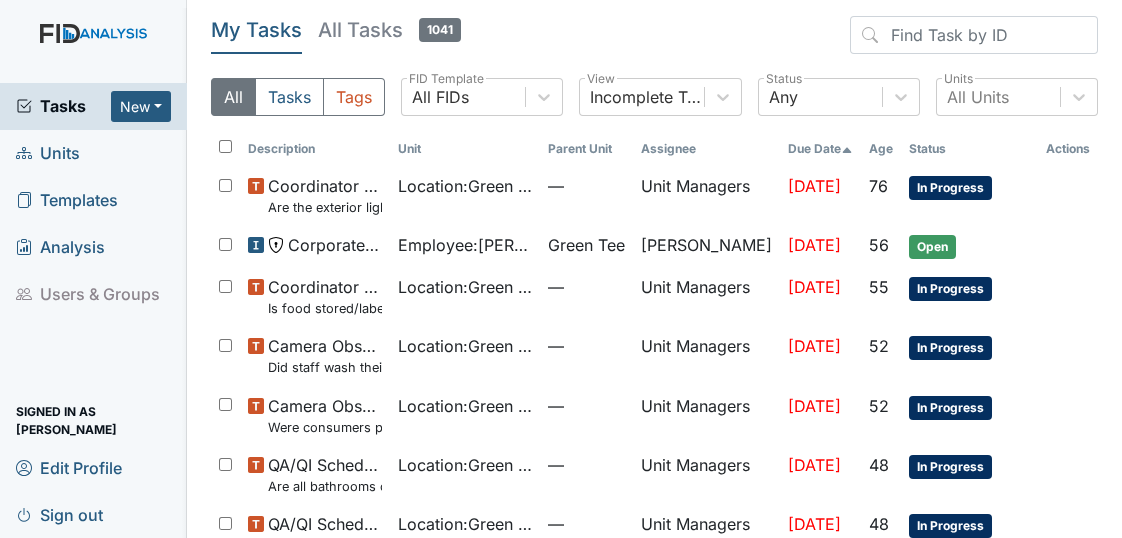 click on "Units" at bounding box center (48, 153) 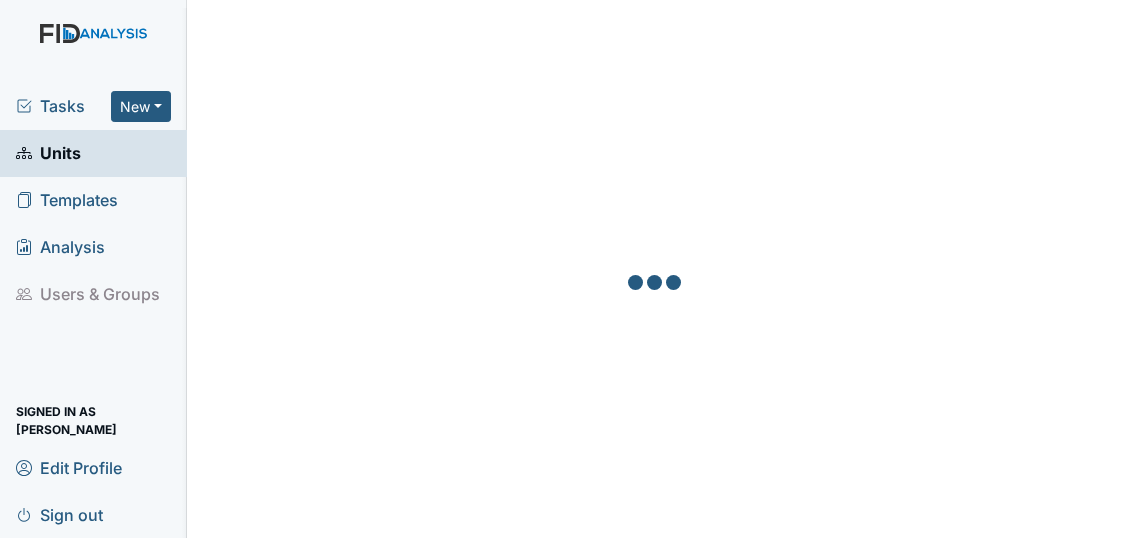 scroll, scrollTop: 0, scrollLeft: 0, axis: both 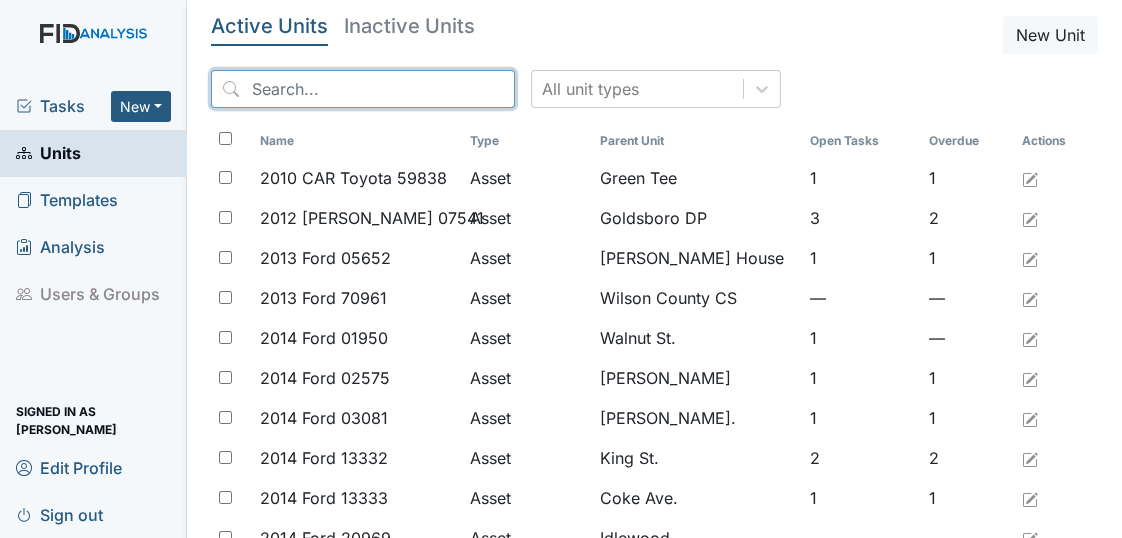 click at bounding box center [363, 89] 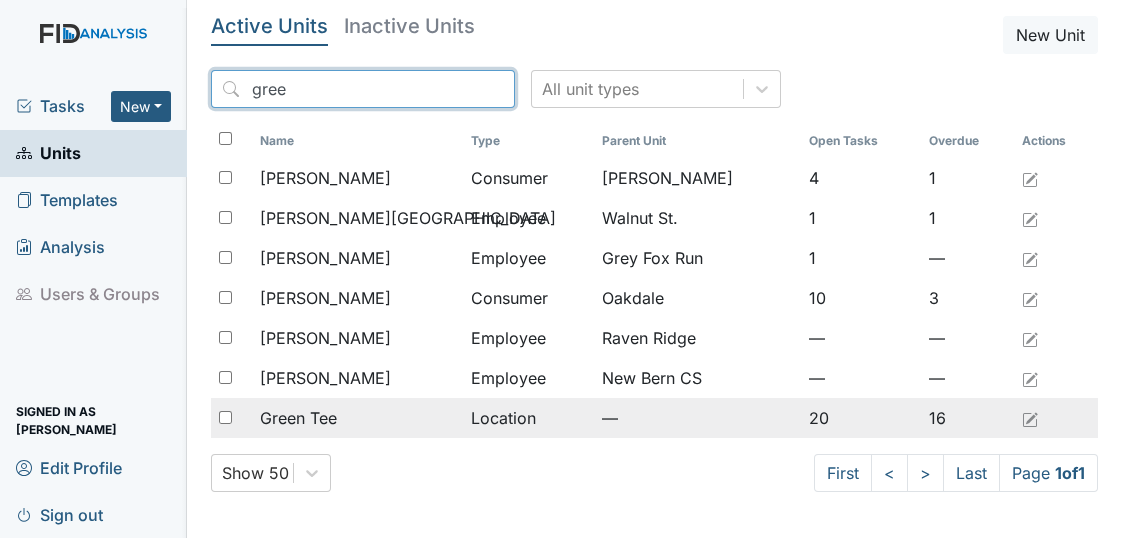type on "gree" 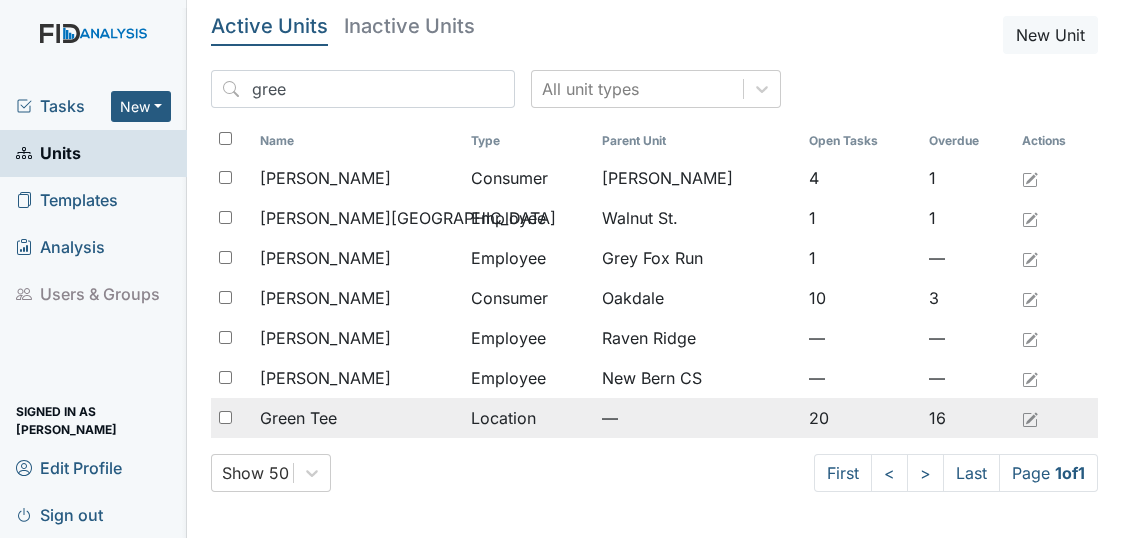 click at bounding box center [225, 417] 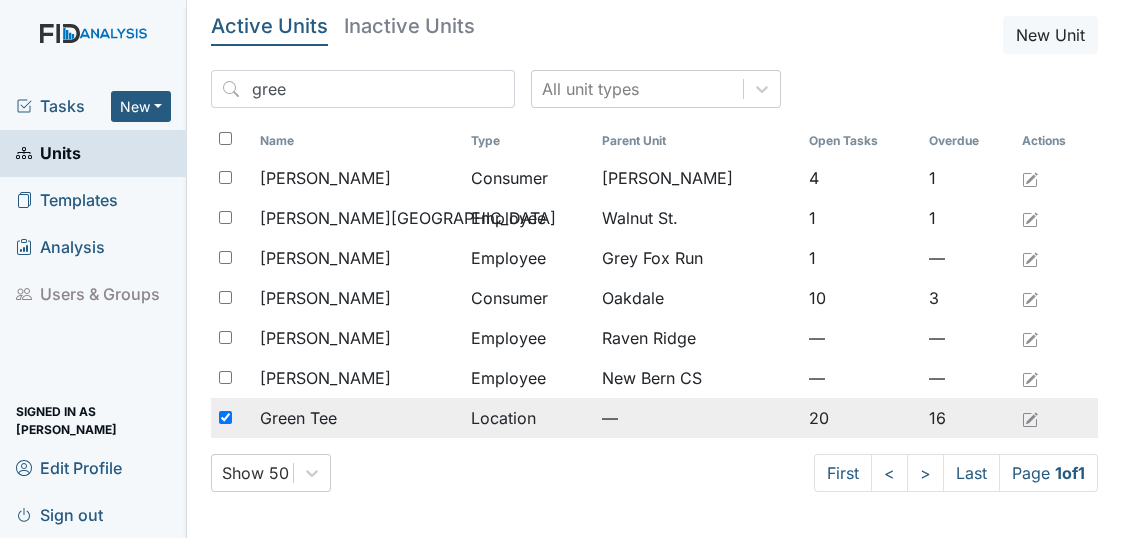 checkbox on "true" 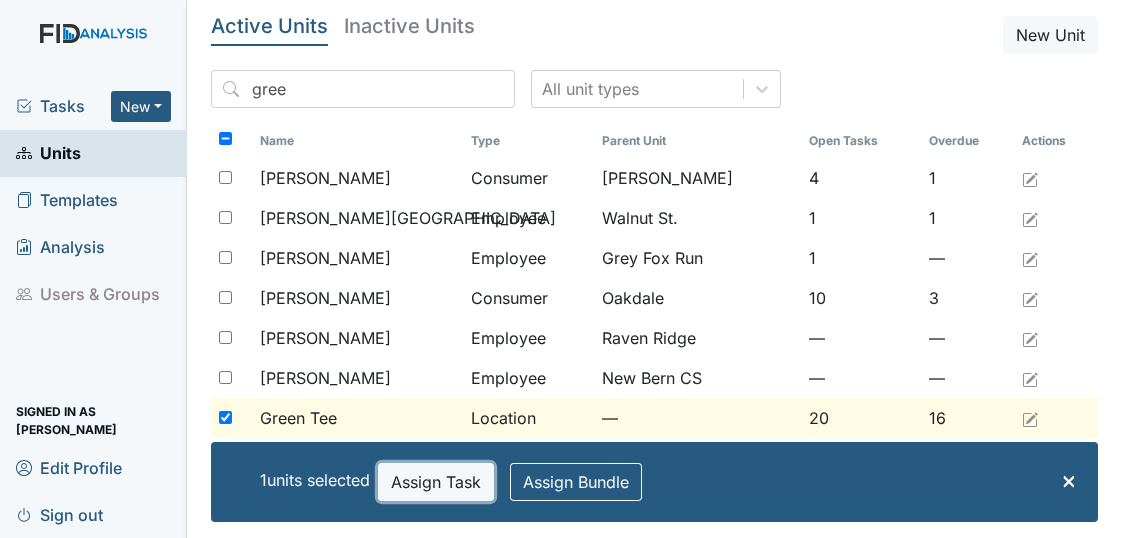 click on "Assign Task" at bounding box center [436, 482] 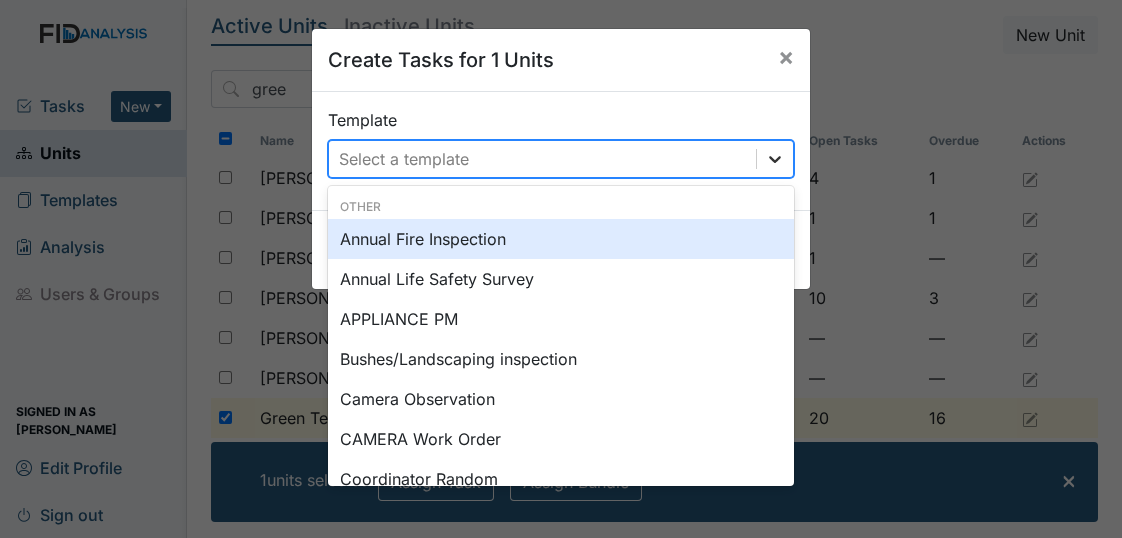 click at bounding box center (775, 159) 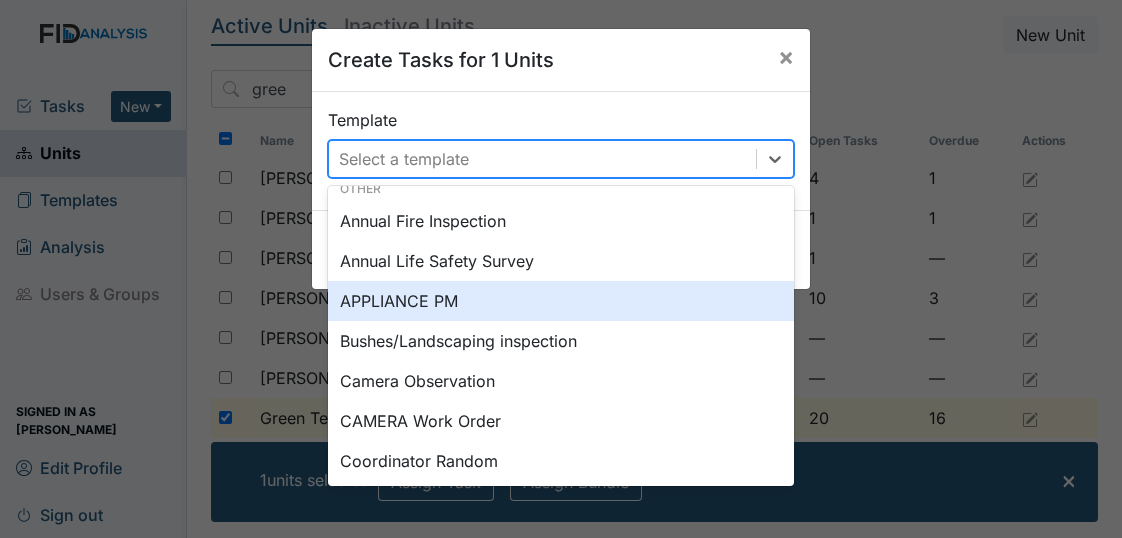 scroll, scrollTop: 36, scrollLeft: 0, axis: vertical 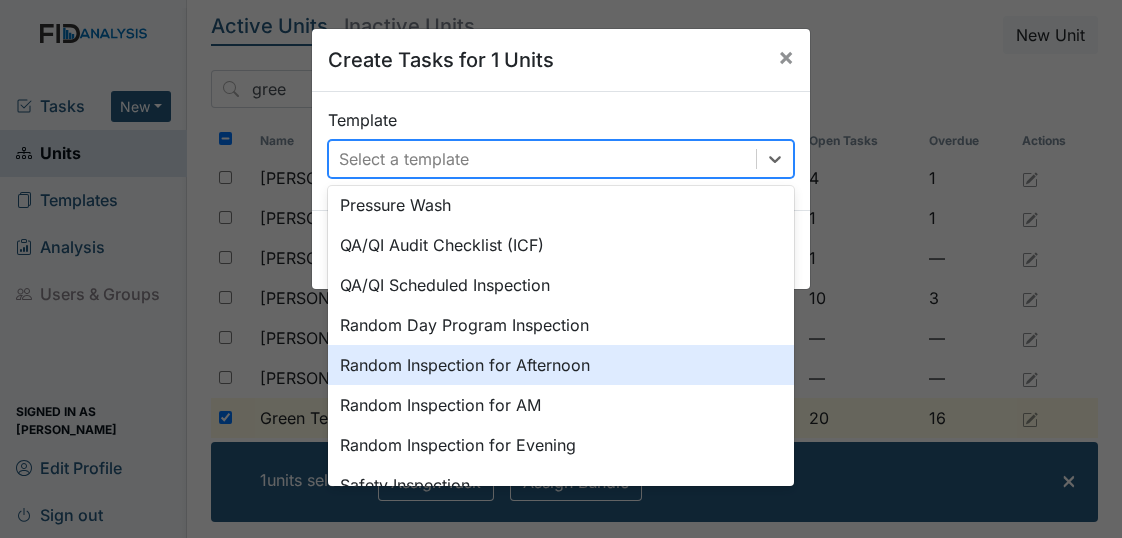 click on "Random Inspection for Afternoon" at bounding box center (561, 365) 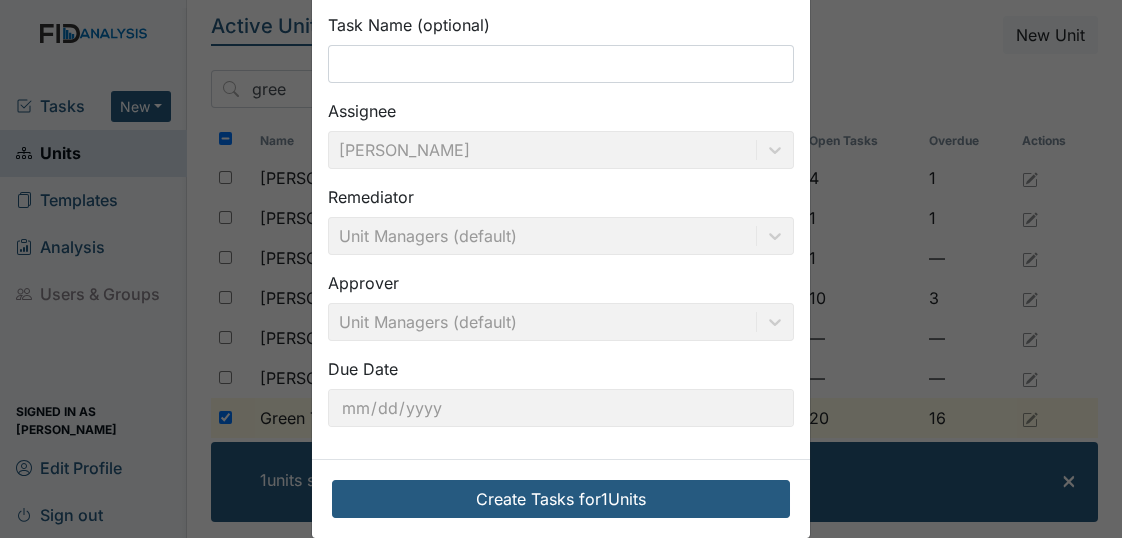 scroll, scrollTop: 207, scrollLeft: 0, axis: vertical 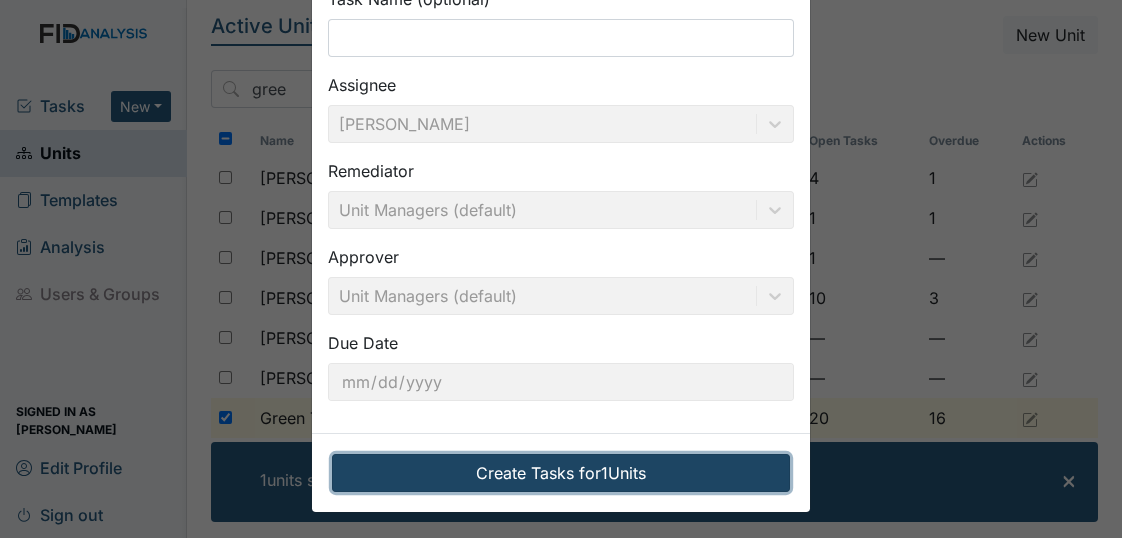 click on "Create Tasks for  1  Units" at bounding box center [561, 473] 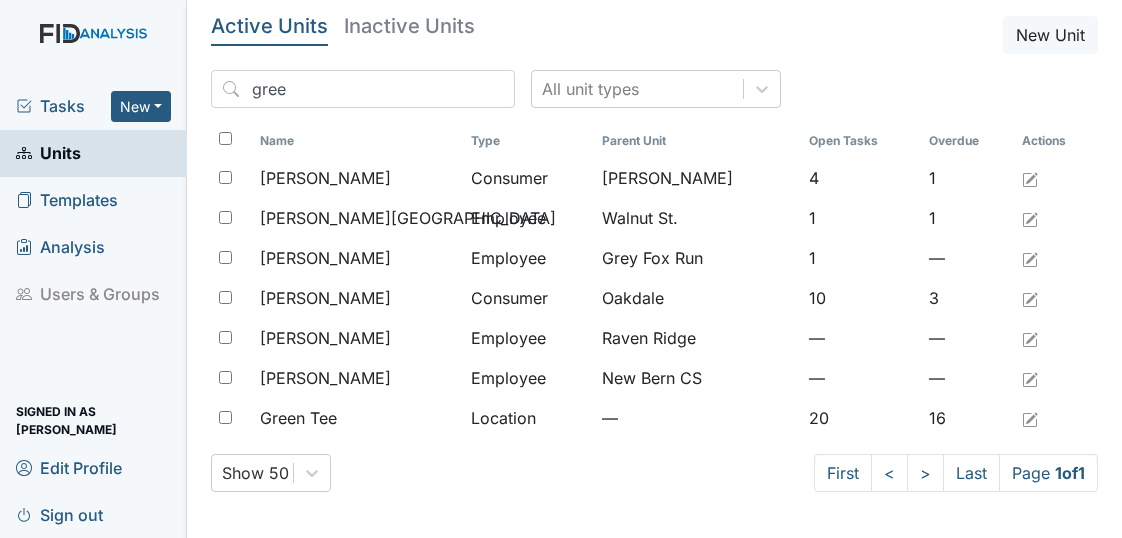 scroll, scrollTop: 0, scrollLeft: 0, axis: both 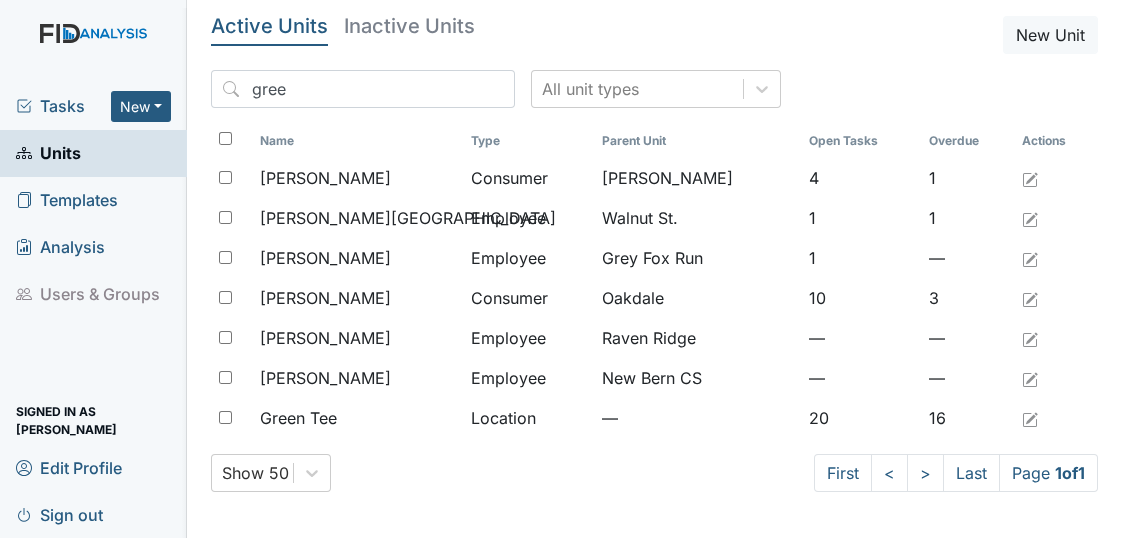 click on "Tasks" at bounding box center (63, 106) 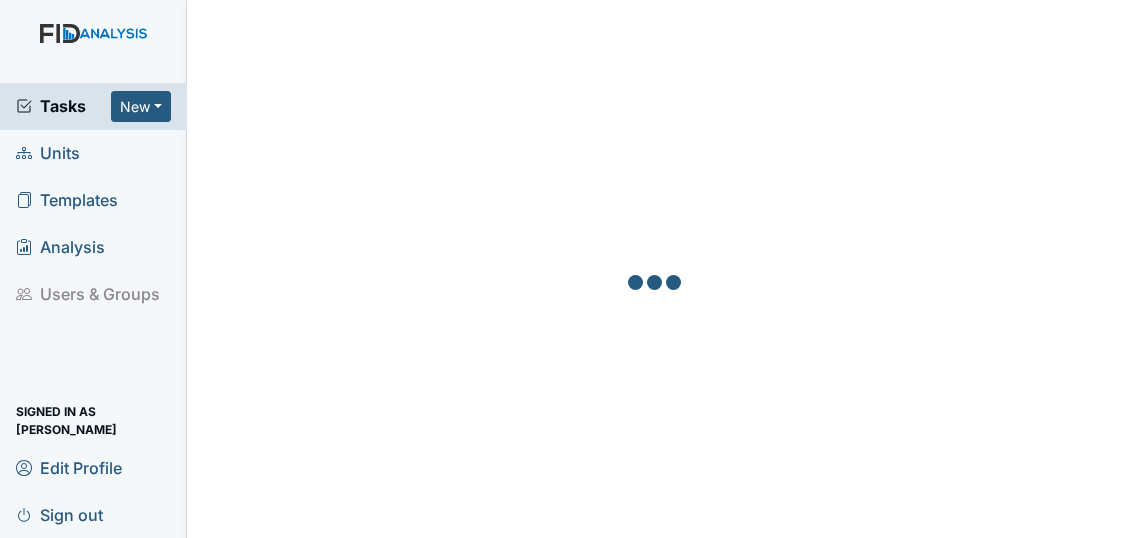 scroll, scrollTop: 0, scrollLeft: 0, axis: both 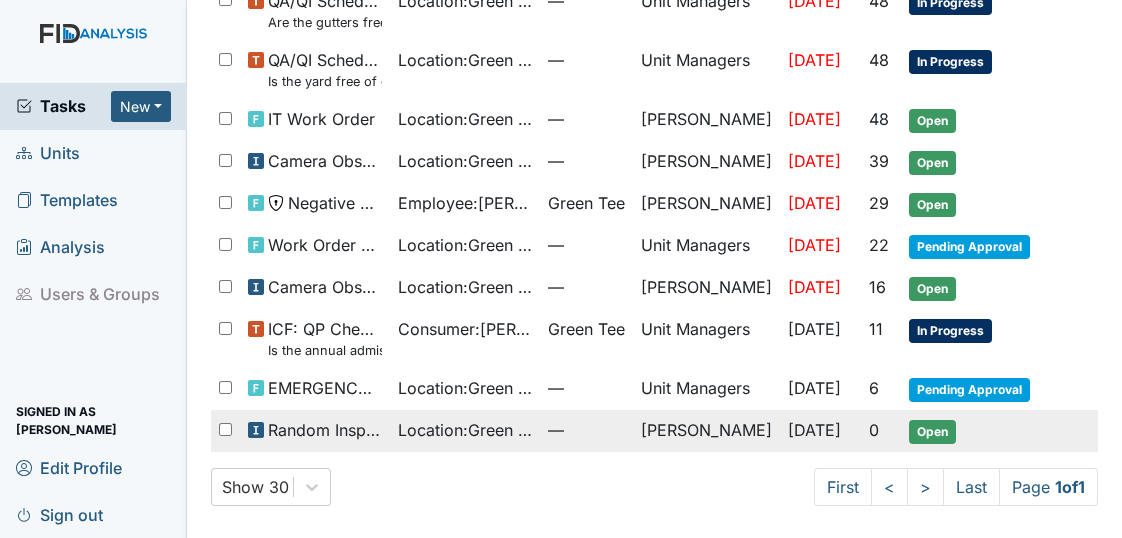 click on "Open" at bounding box center [932, 432] 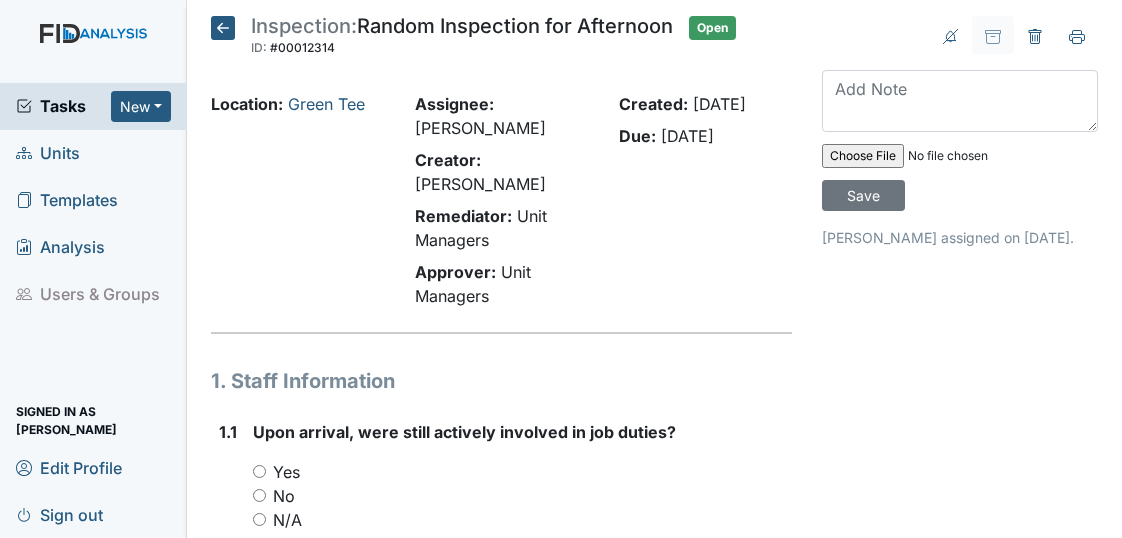 scroll, scrollTop: 0, scrollLeft: 0, axis: both 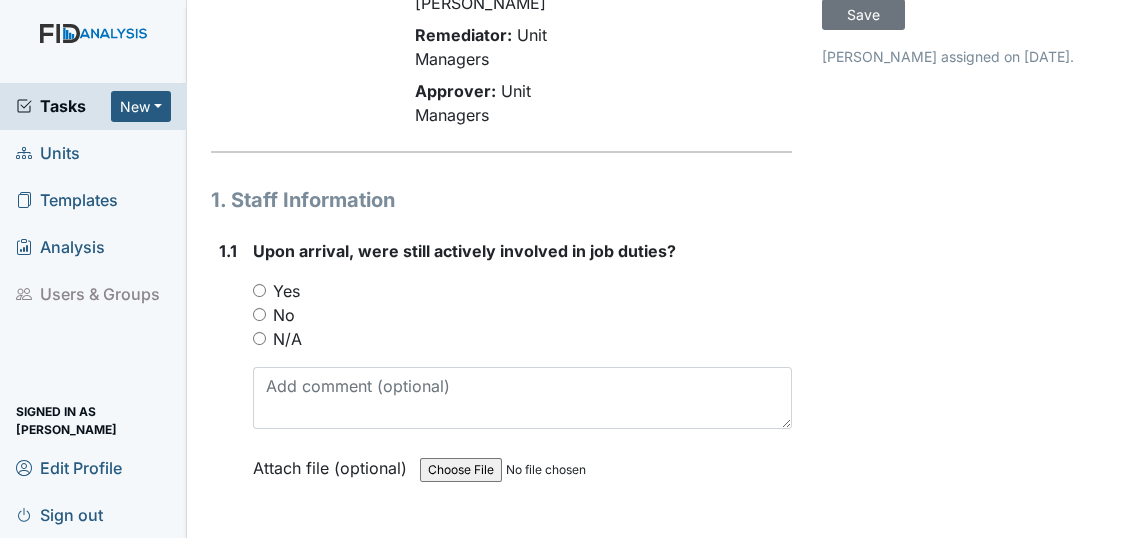 click on "Yes" at bounding box center [259, 290] 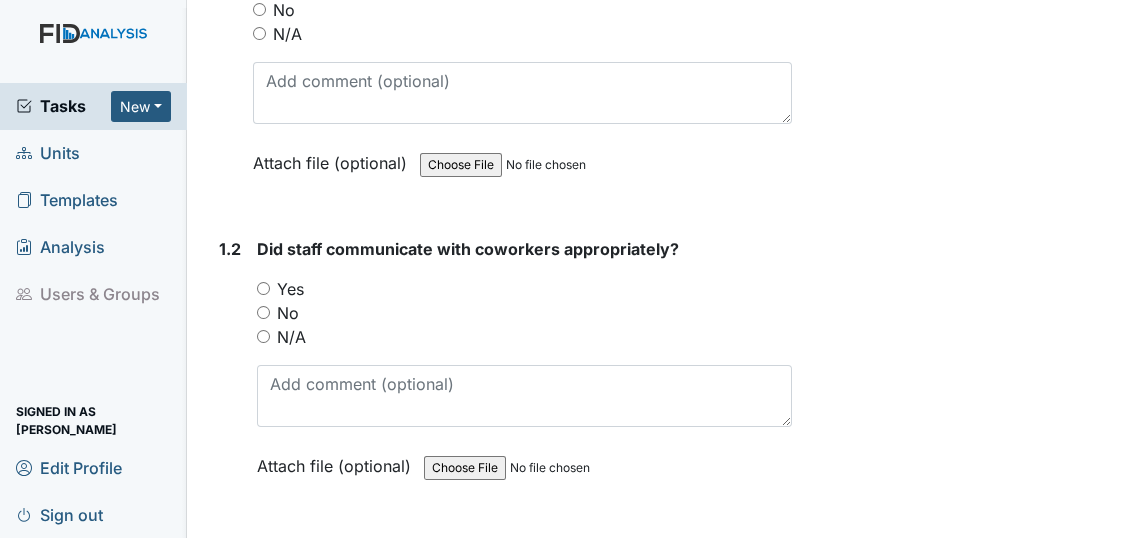 scroll, scrollTop: 545, scrollLeft: 0, axis: vertical 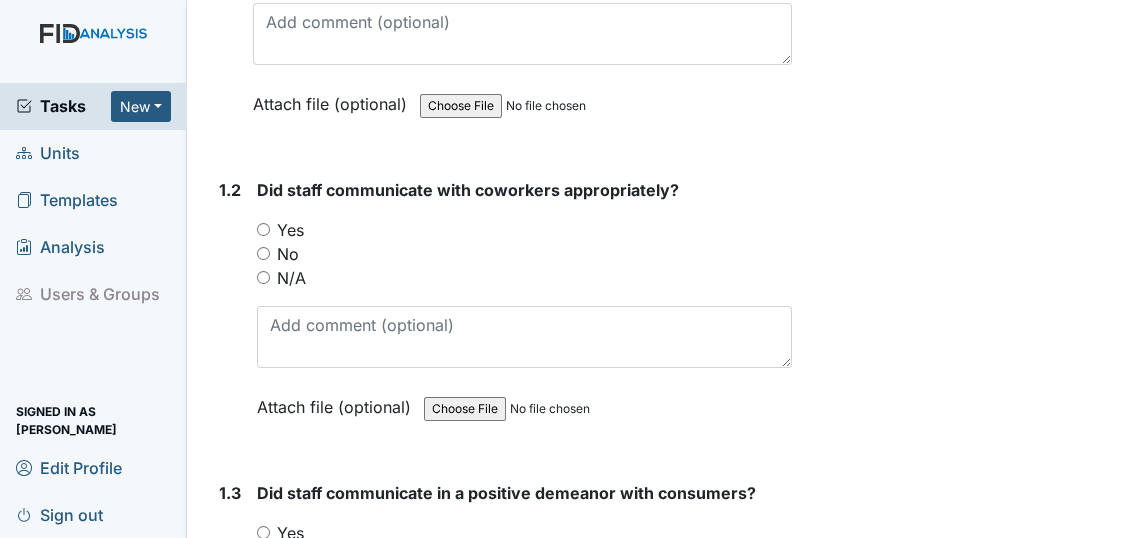 click on "Yes" at bounding box center [263, 229] 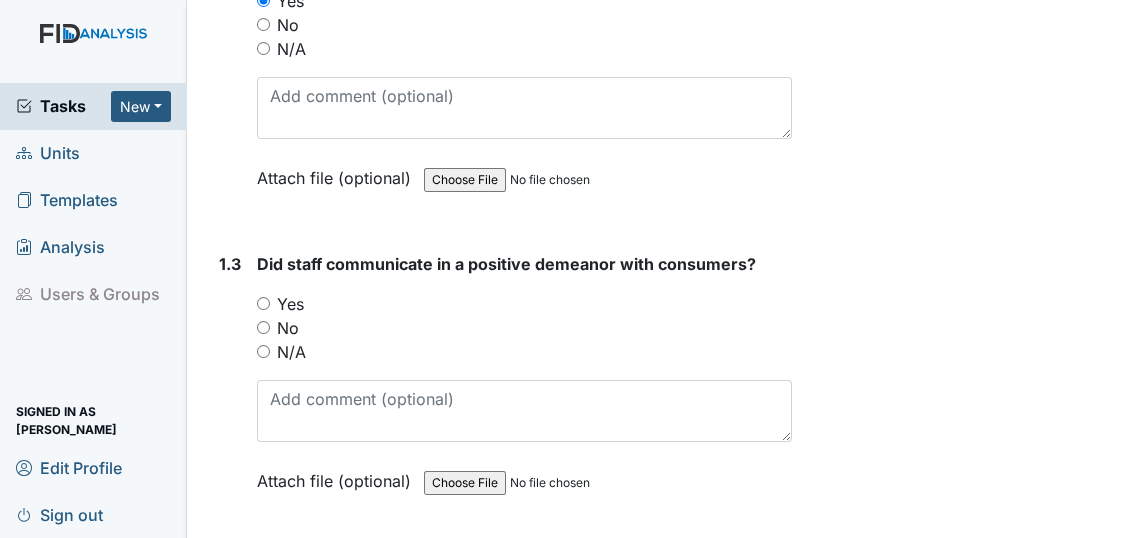 scroll, scrollTop: 909, scrollLeft: 0, axis: vertical 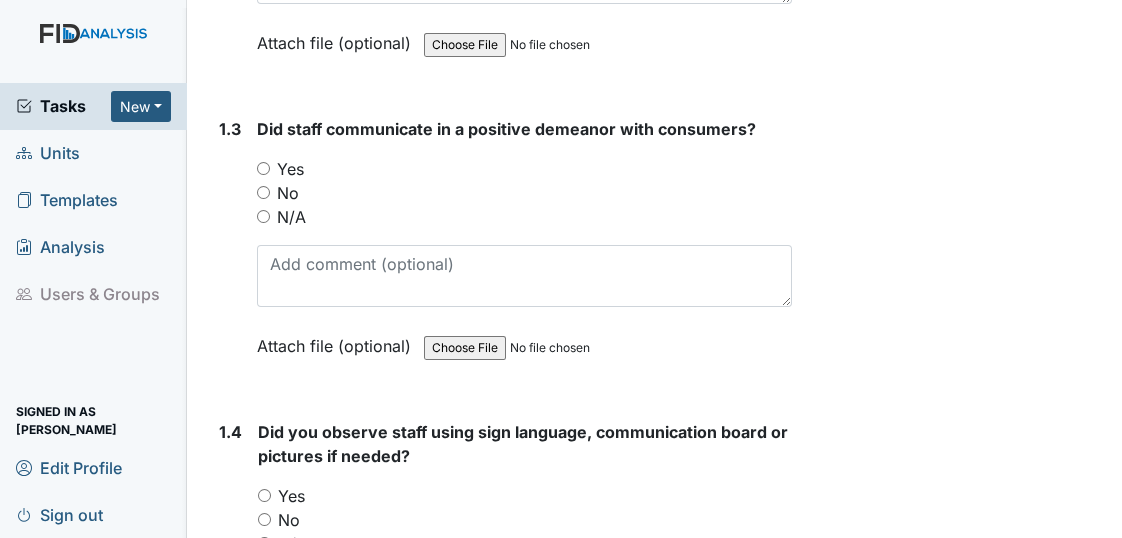 click on "Yes" at bounding box center (263, 168) 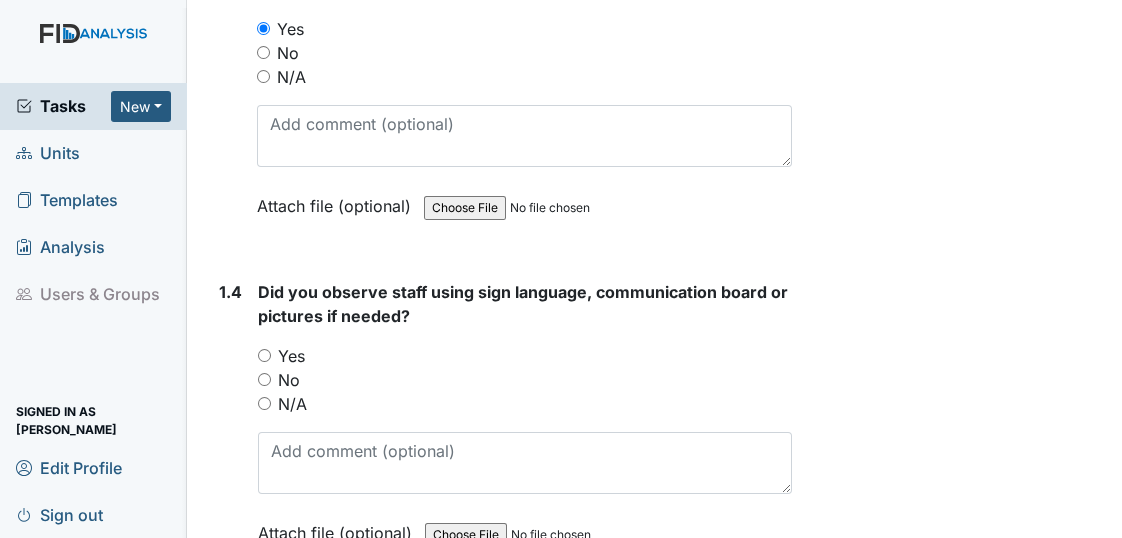 scroll, scrollTop: 1181, scrollLeft: 0, axis: vertical 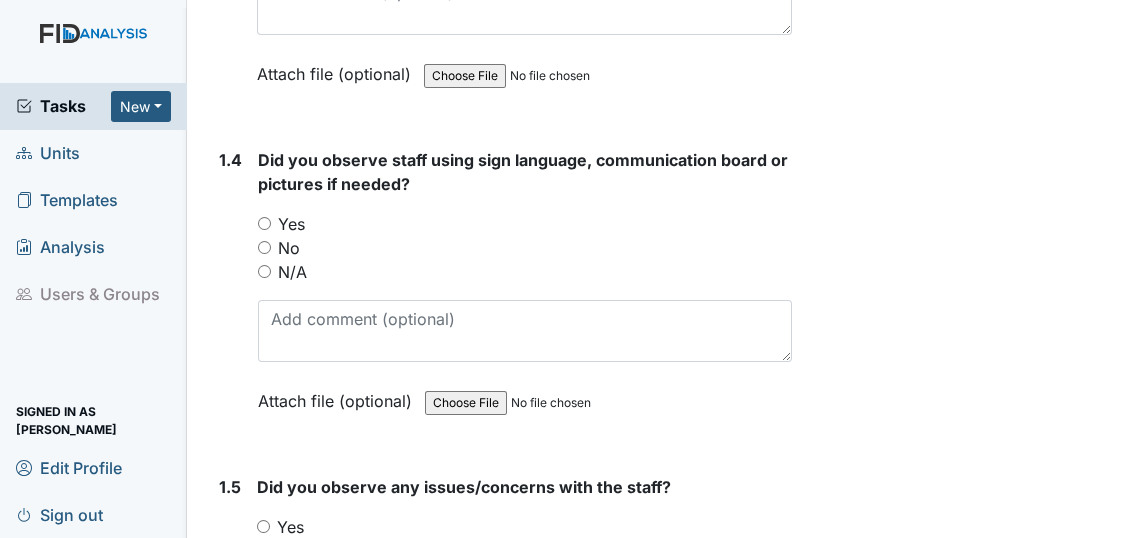 click on "Yes" at bounding box center (264, 223) 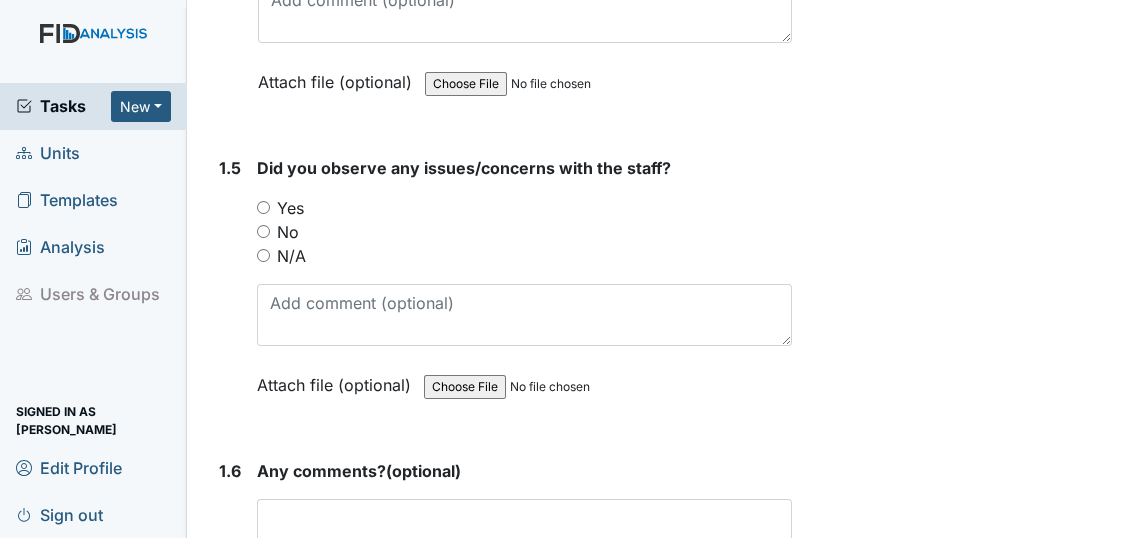 scroll, scrollTop: 1545, scrollLeft: 0, axis: vertical 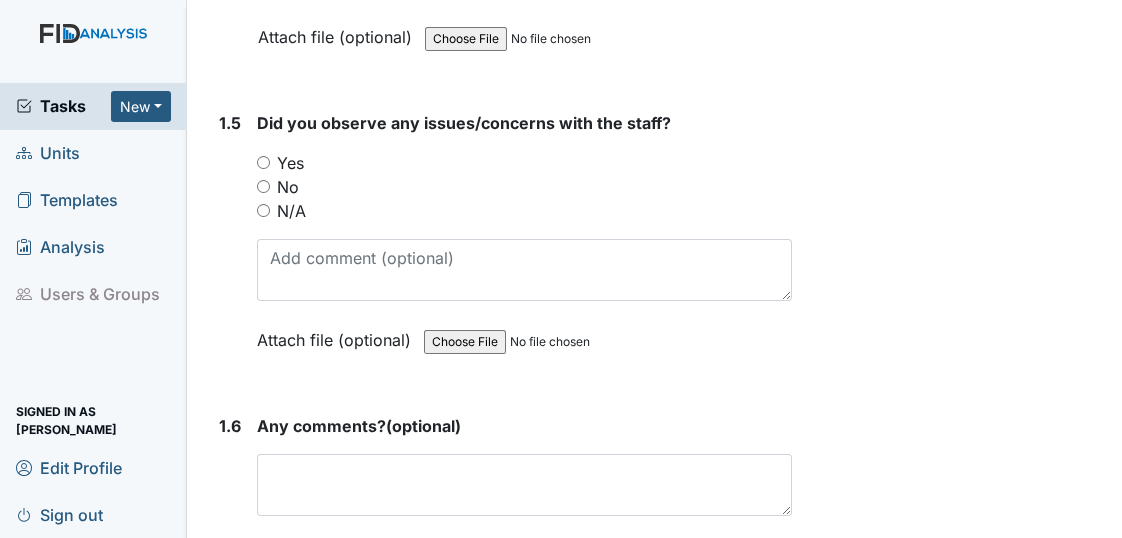 click on "No" at bounding box center [263, 186] 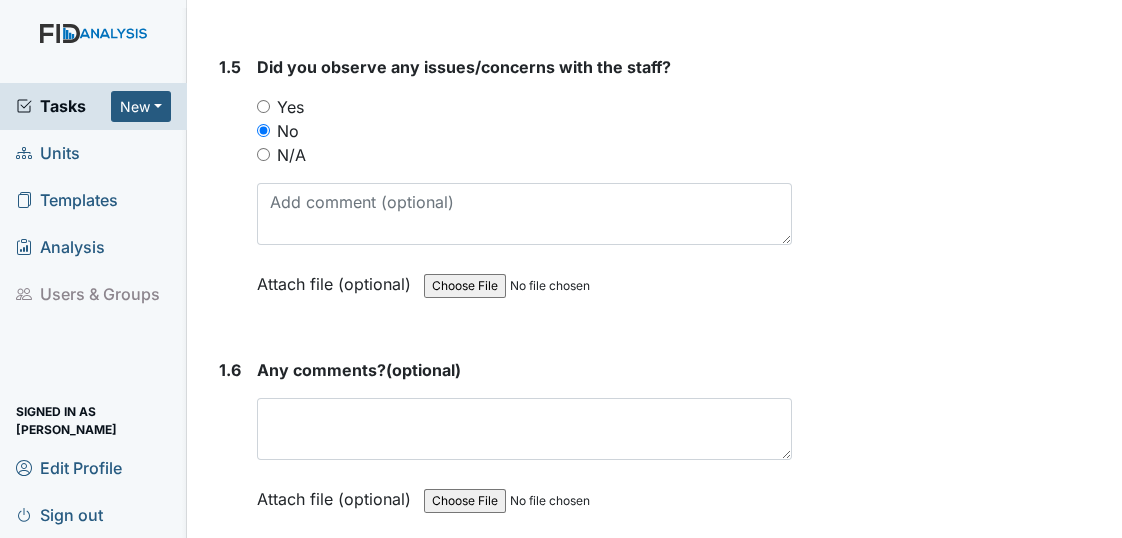 scroll, scrollTop: 1818, scrollLeft: 0, axis: vertical 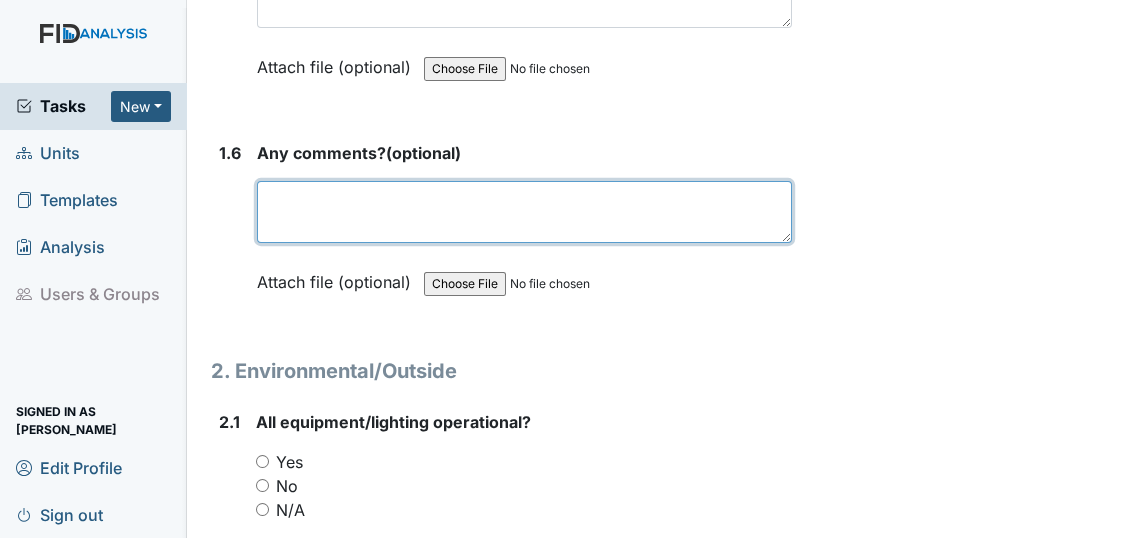 click at bounding box center (524, 212) 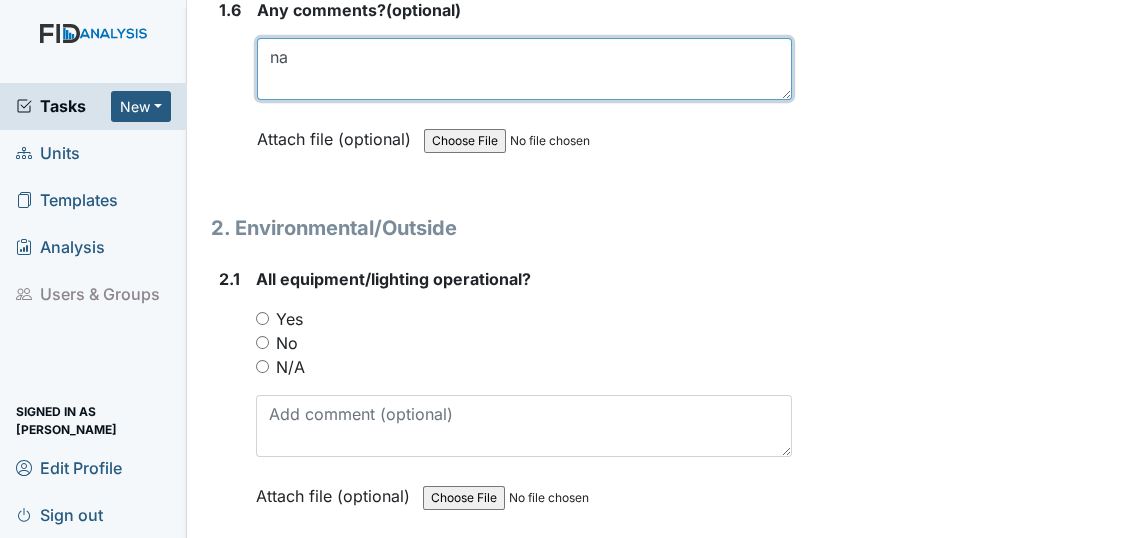 scroll, scrollTop: 2000, scrollLeft: 0, axis: vertical 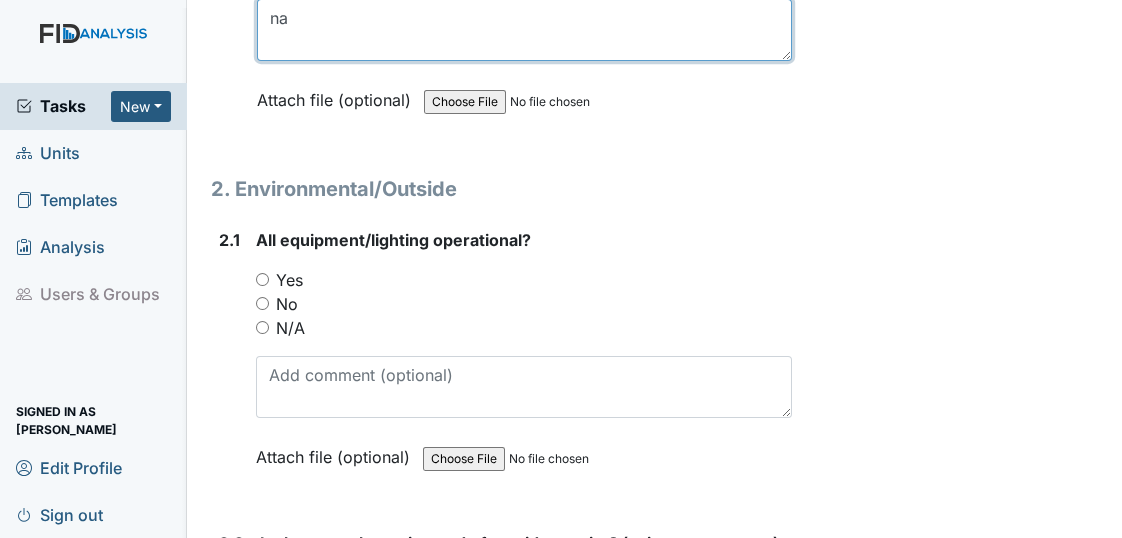 type on "na" 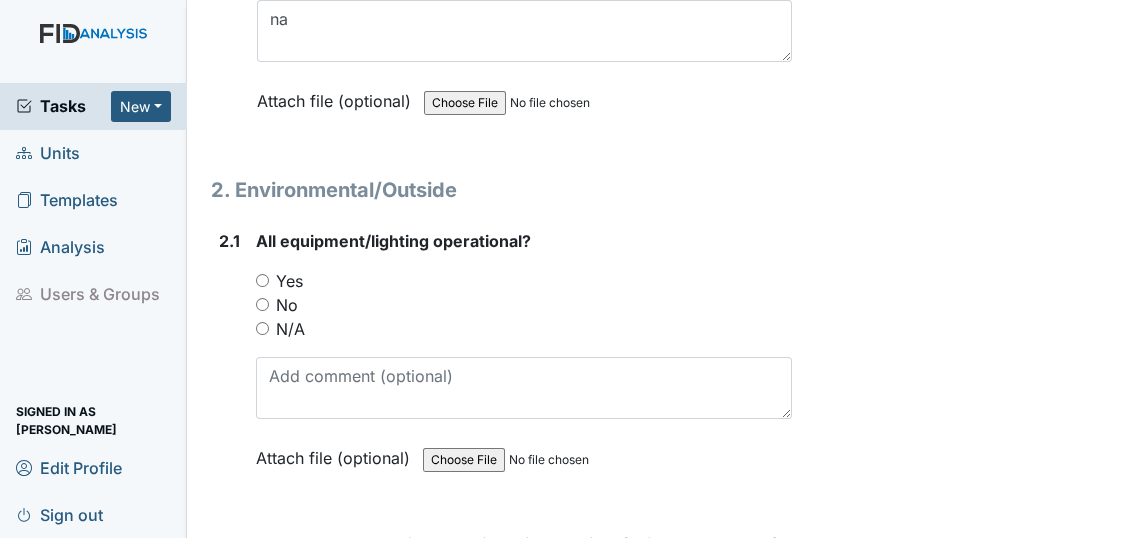 click on "Yes" at bounding box center [262, 280] 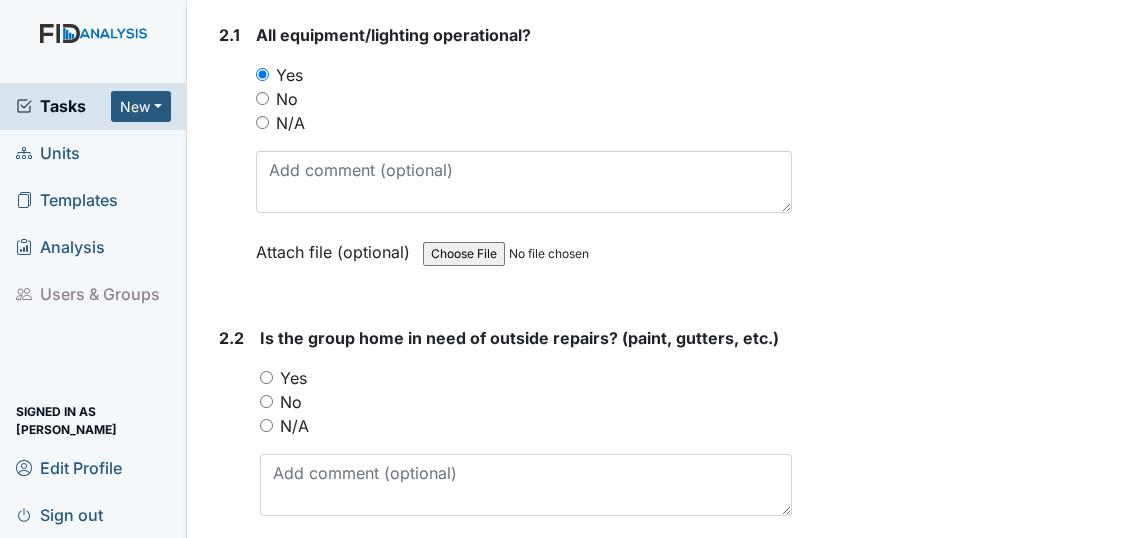 scroll, scrollTop: 2272, scrollLeft: 0, axis: vertical 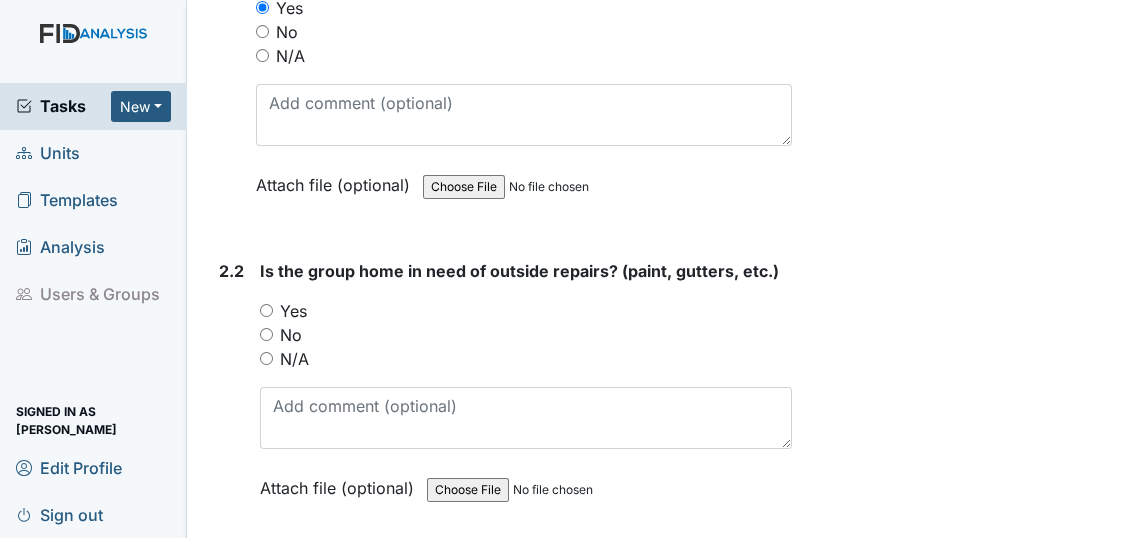 click on "No" at bounding box center (266, 334) 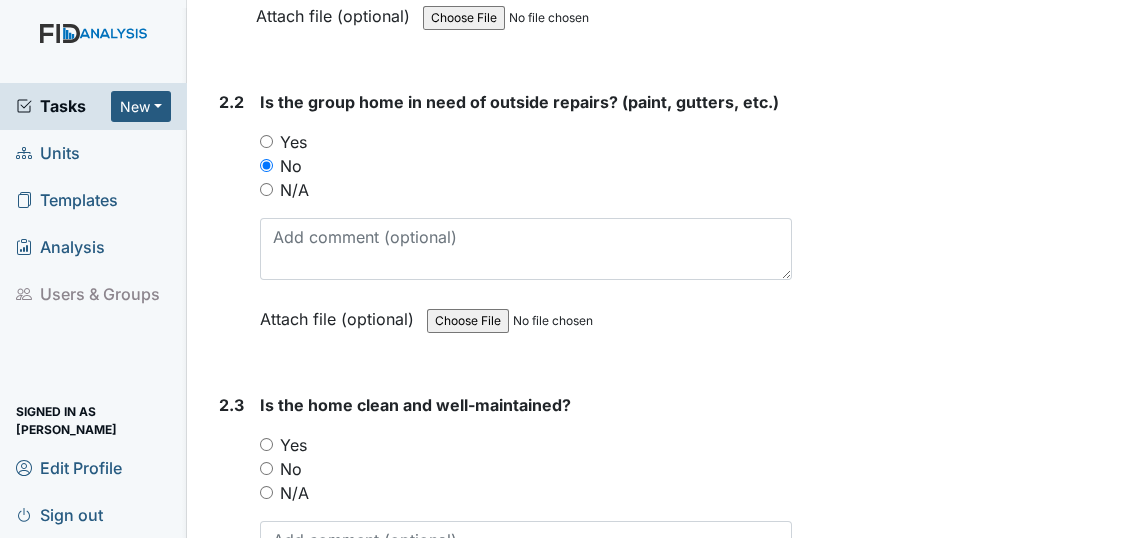 scroll, scrollTop: 2545, scrollLeft: 0, axis: vertical 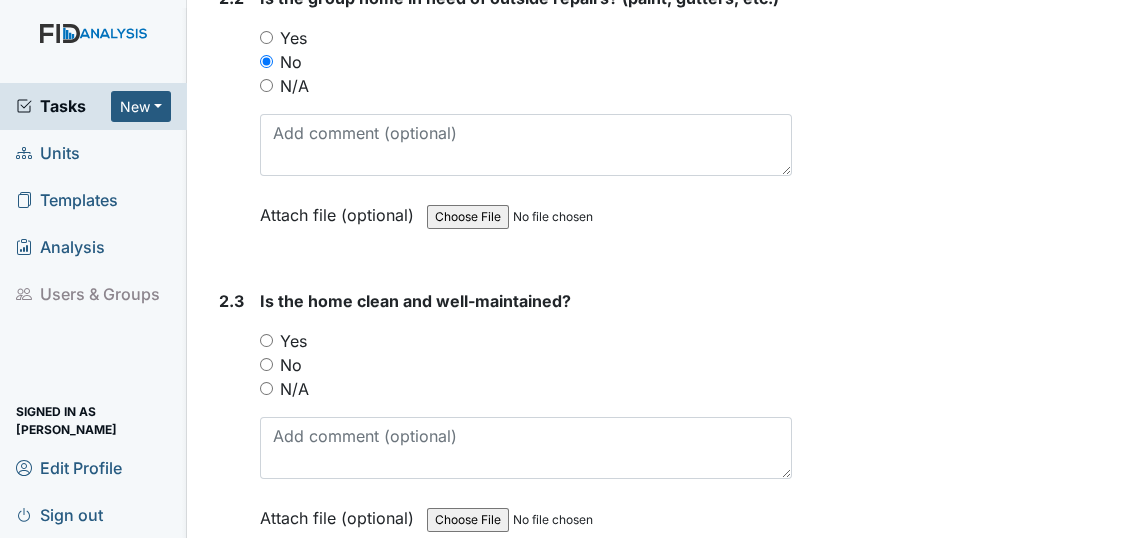 click on "Yes" at bounding box center [266, 340] 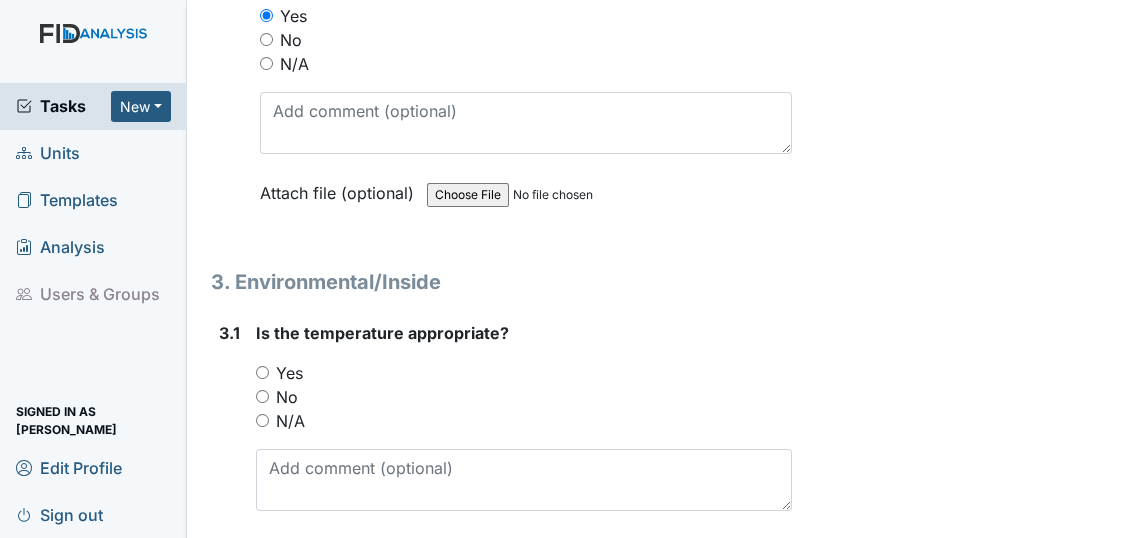 scroll, scrollTop: 2909, scrollLeft: 0, axis: vertical 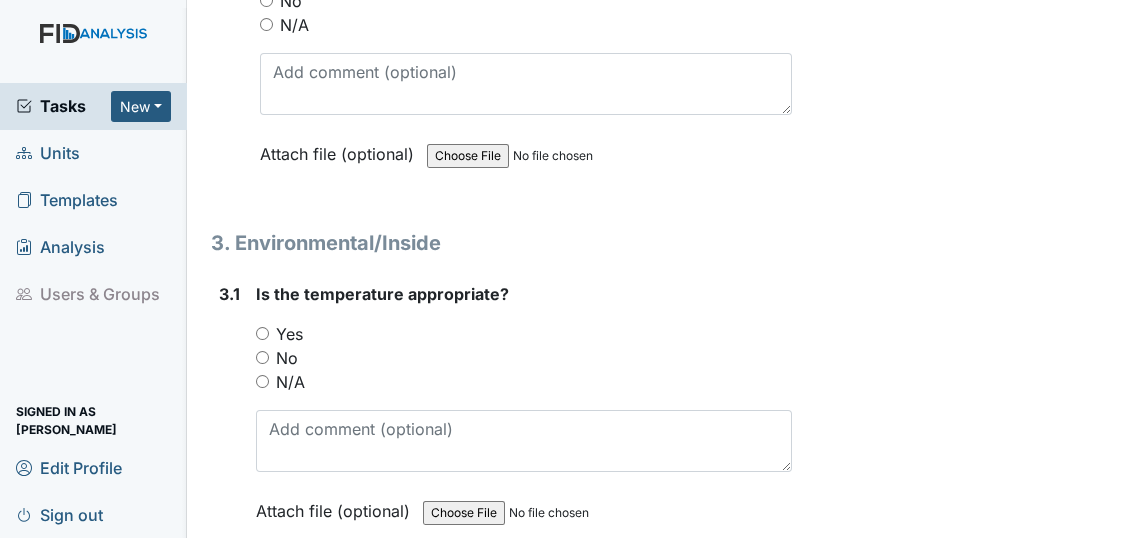 click on "Yes" at bounding box center (262, 333) 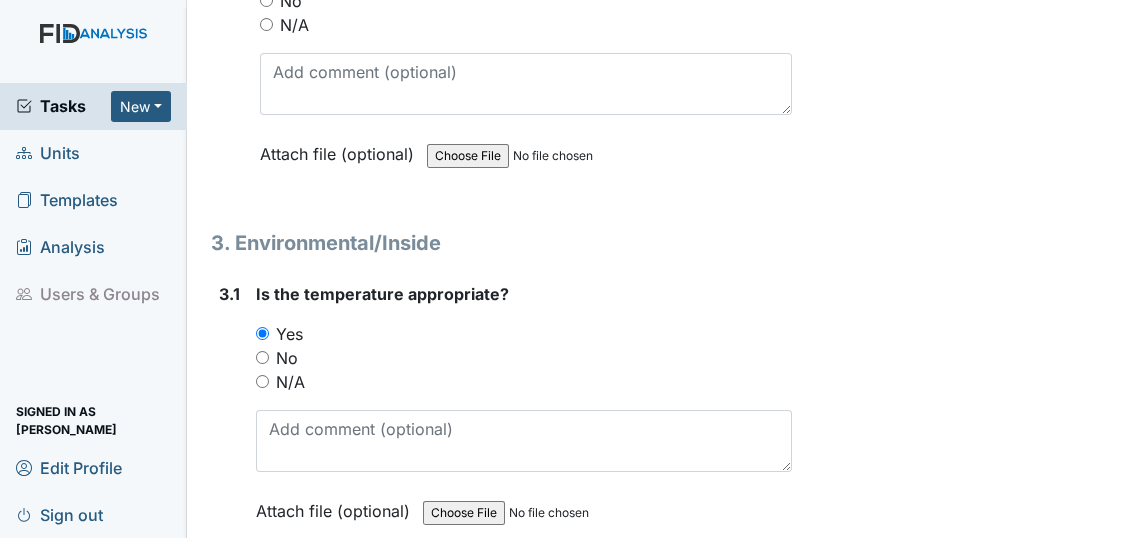 scroll, scrollTop: 2909, scrollLeft: 0, axis: vertical 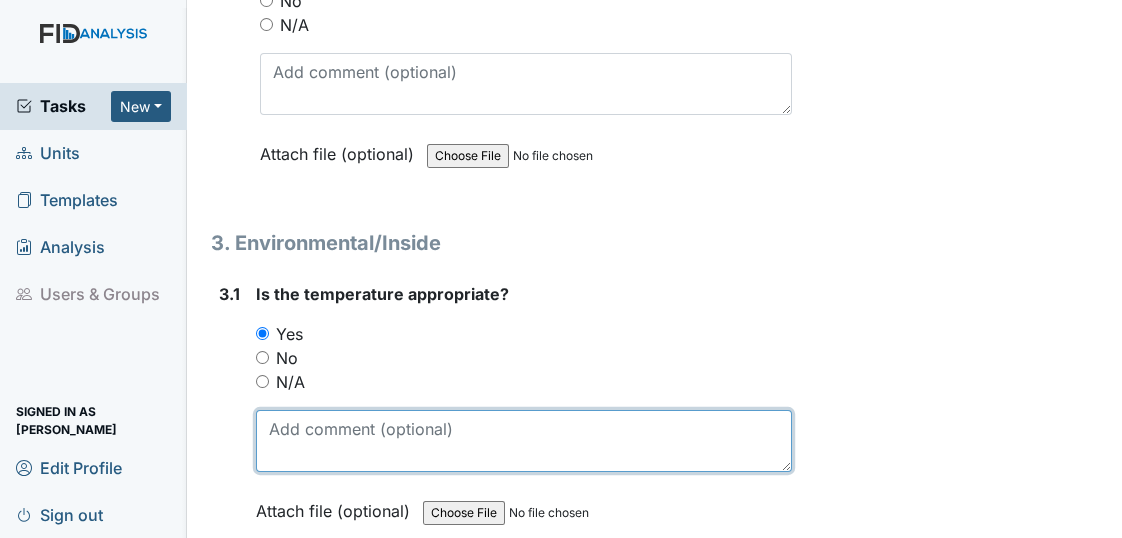 click at bounding box center (524, 441) 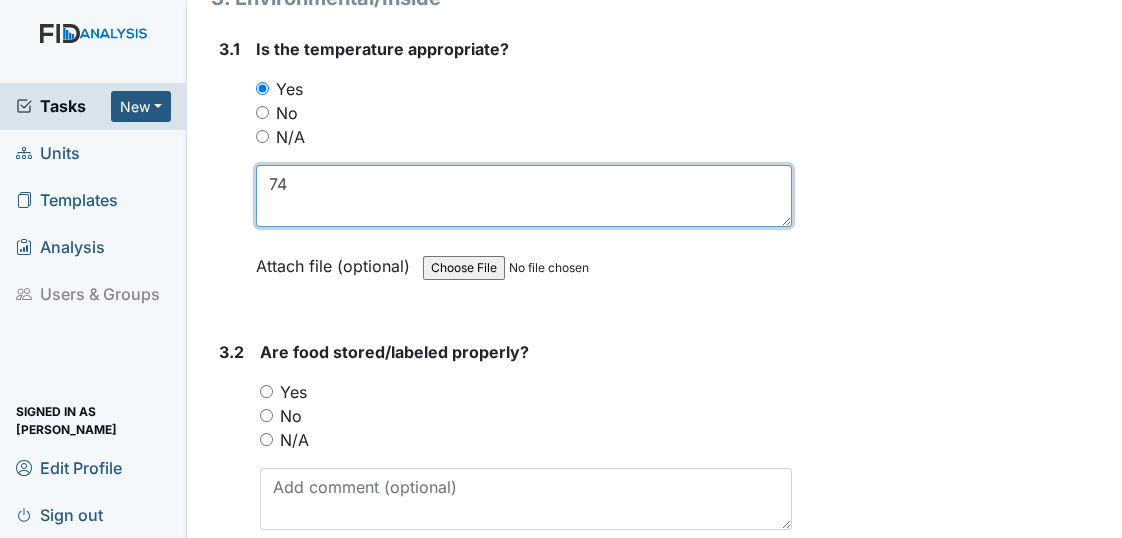 scroll, scrollTop: 3181, scrollLeft: 0, axis: vertical 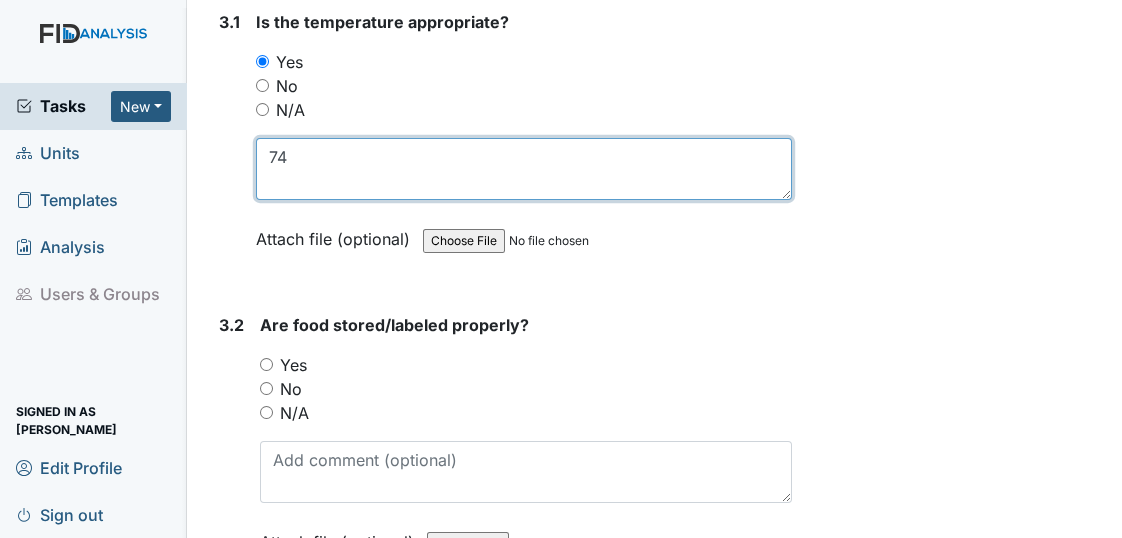 type on "74" 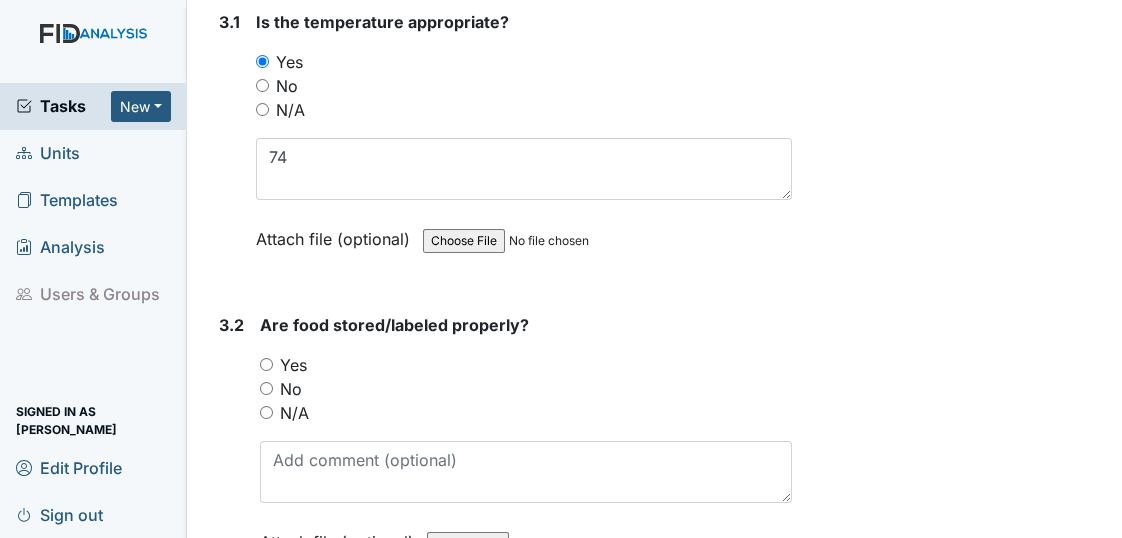 click on "Yes" at bounding box center (266, 364) 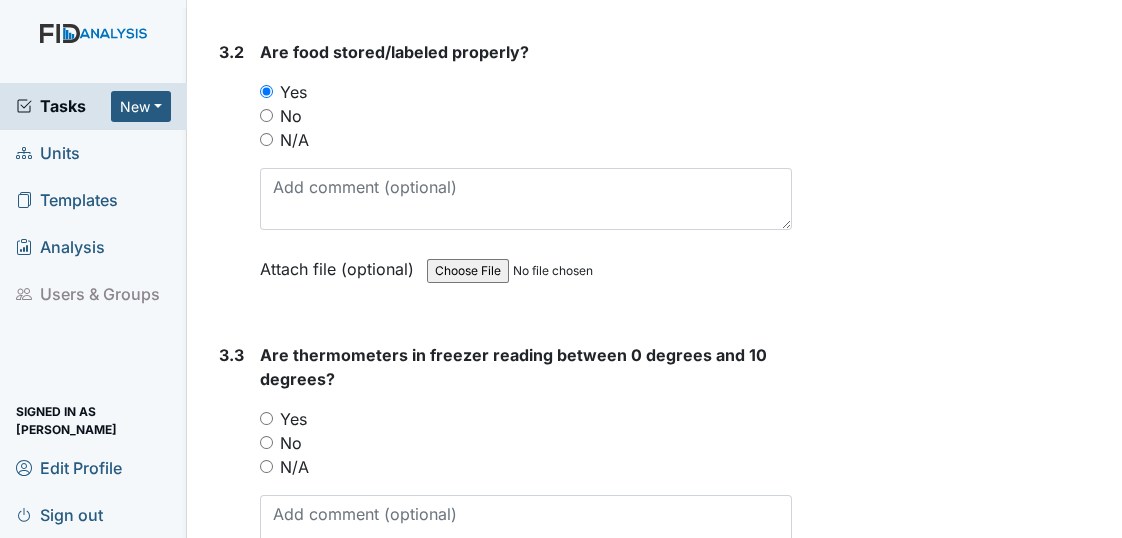 scroll, scrollTop: 3545, scrollLeft: 0, axis: vertical 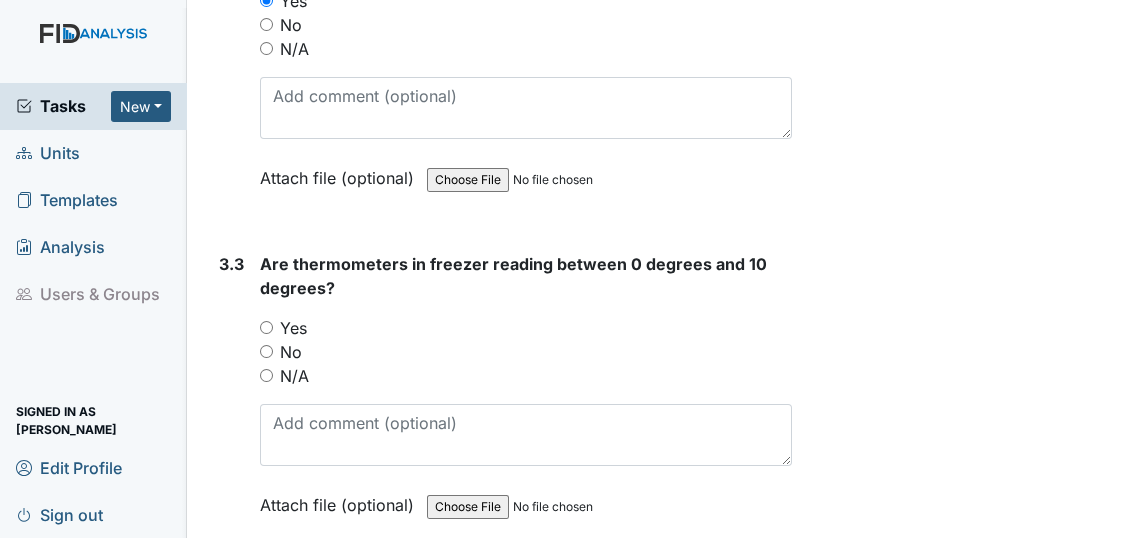 click on "Yes" at bounding box center [266, 327] 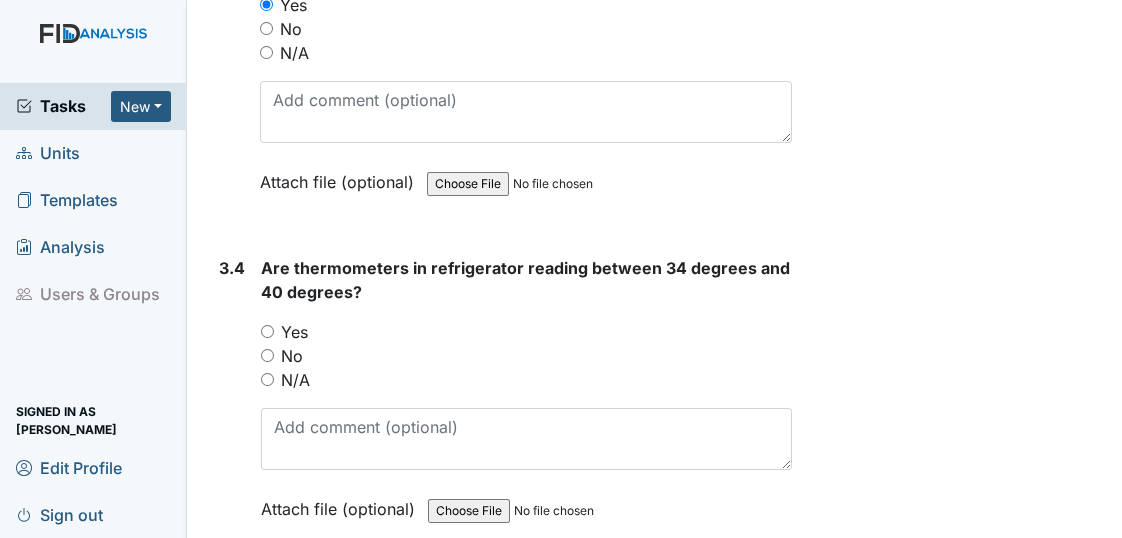 scroll, scrollTop: 3909, scrollLeft: 0, axis: vertical 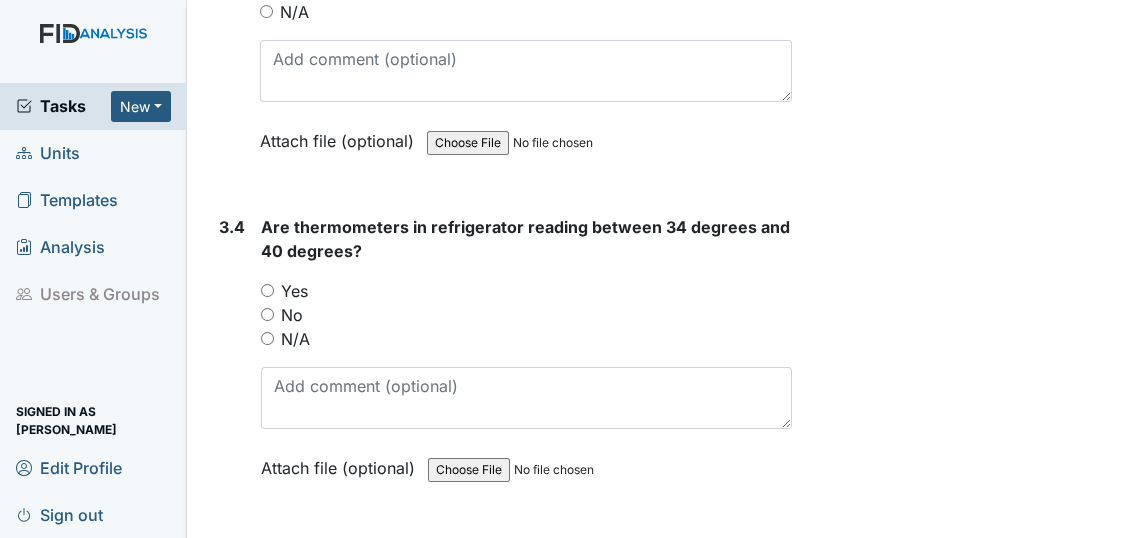 click on "Yes" at bounding box center (267, 290) 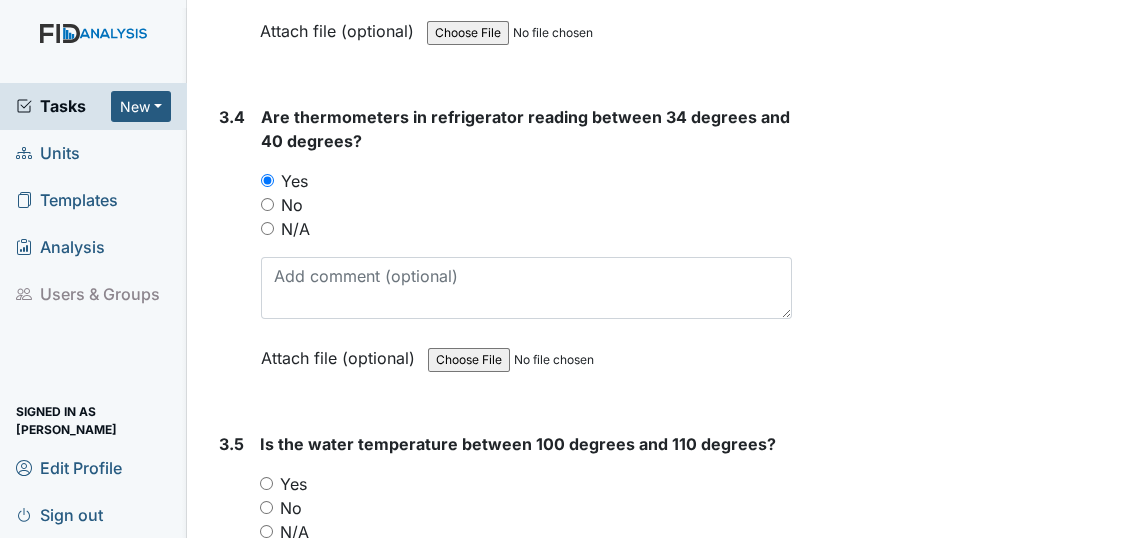 scroll, scrollTop: 4181, scrollLeft: 0, axis: vertical 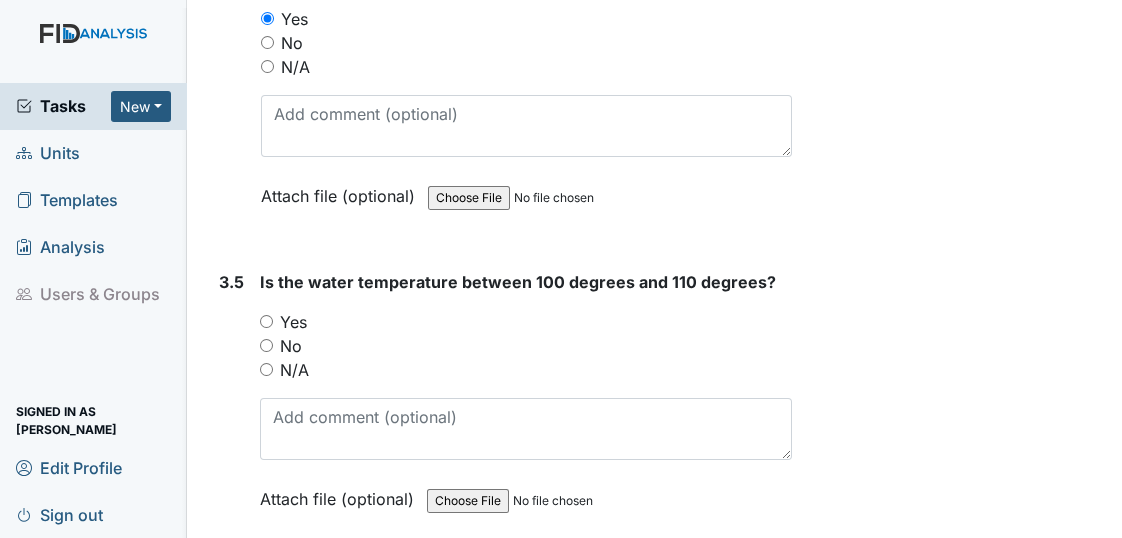 click on "Yes" at bounding box center (266, 321) 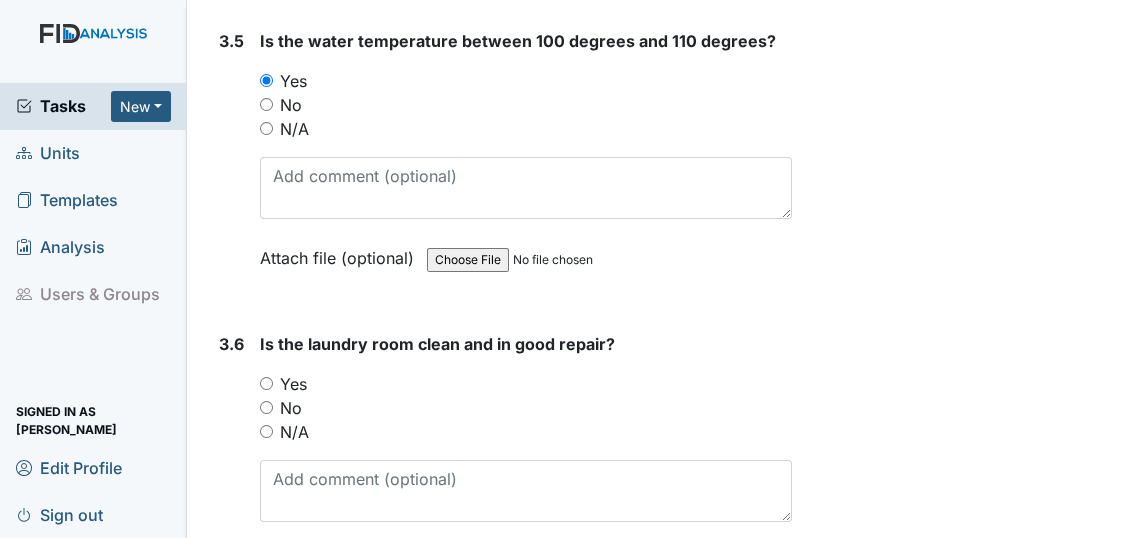 scroll, scrollTop: 4454, scrollLeft: 0, axis: vertical 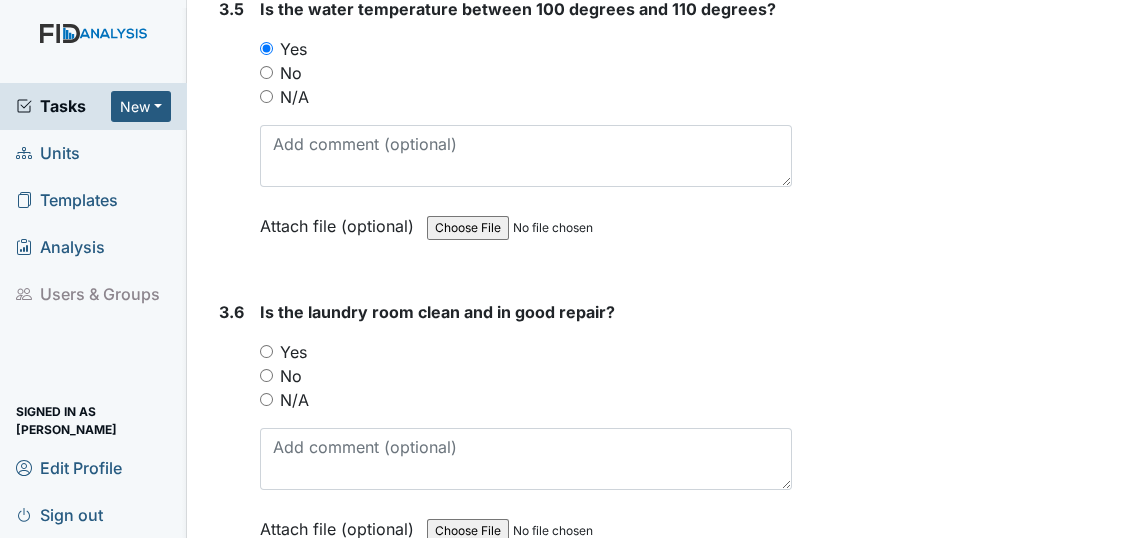 click on "Yes" at bounding box center [266, 351] 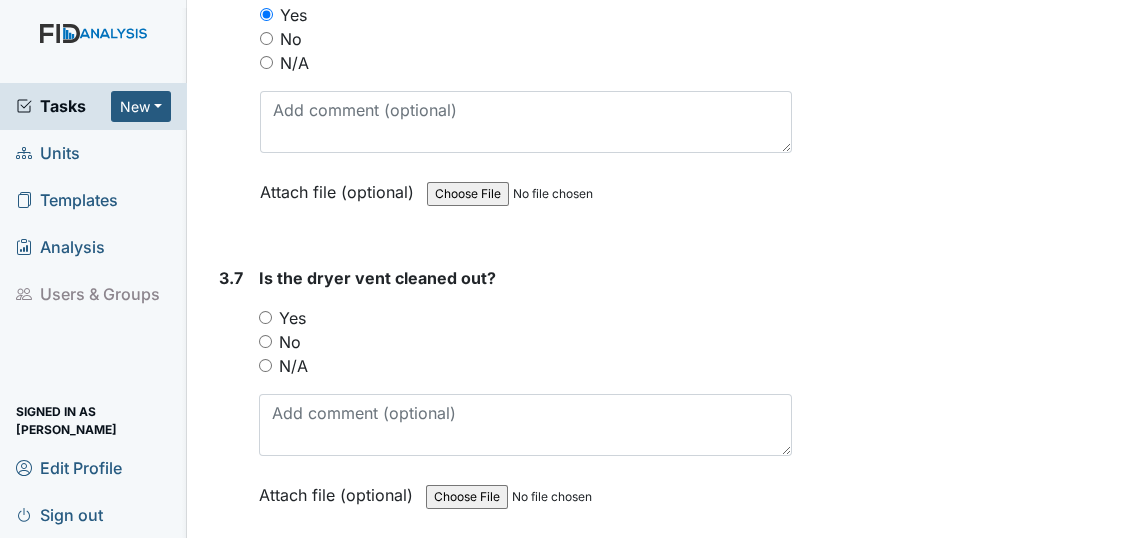 scroll, scrollTop: 4818, scrollLeft: 0, axis: vertical 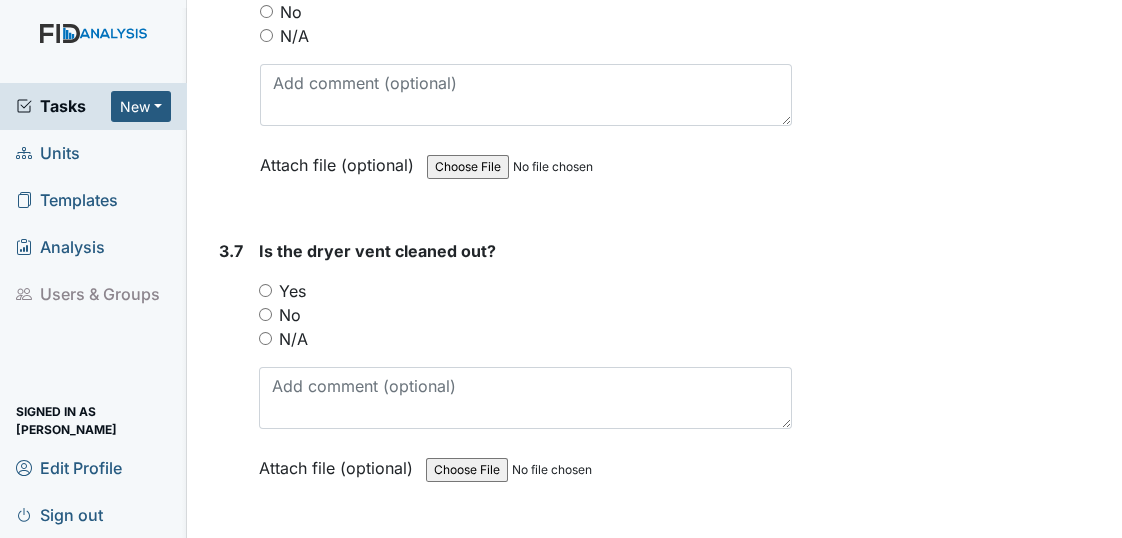 click on "Yes" at bounding box center (265, 290) 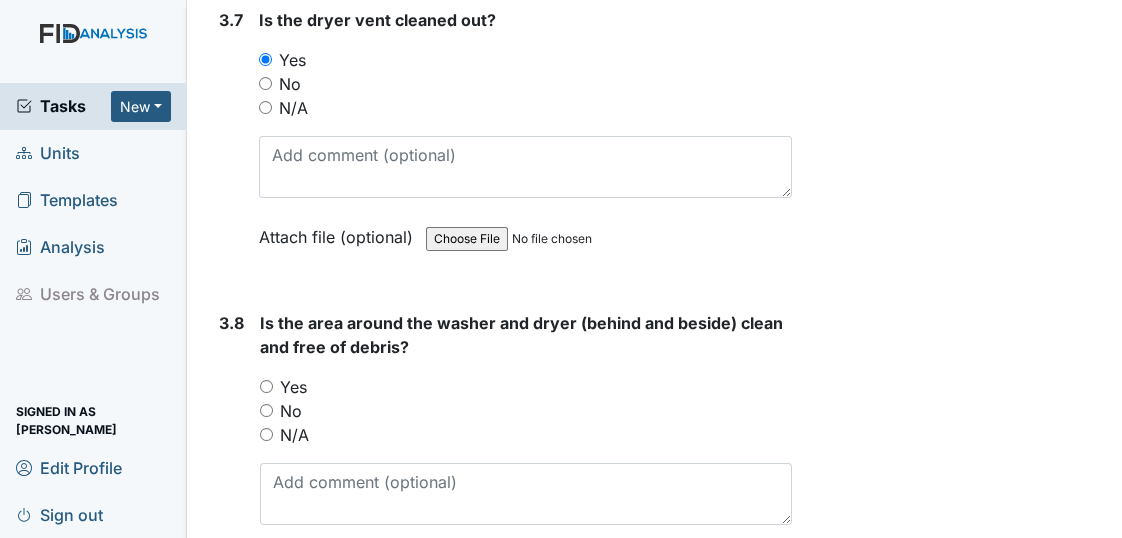 scroll, scrollTop: 5090, scrollLeft: 0, axis: vertical 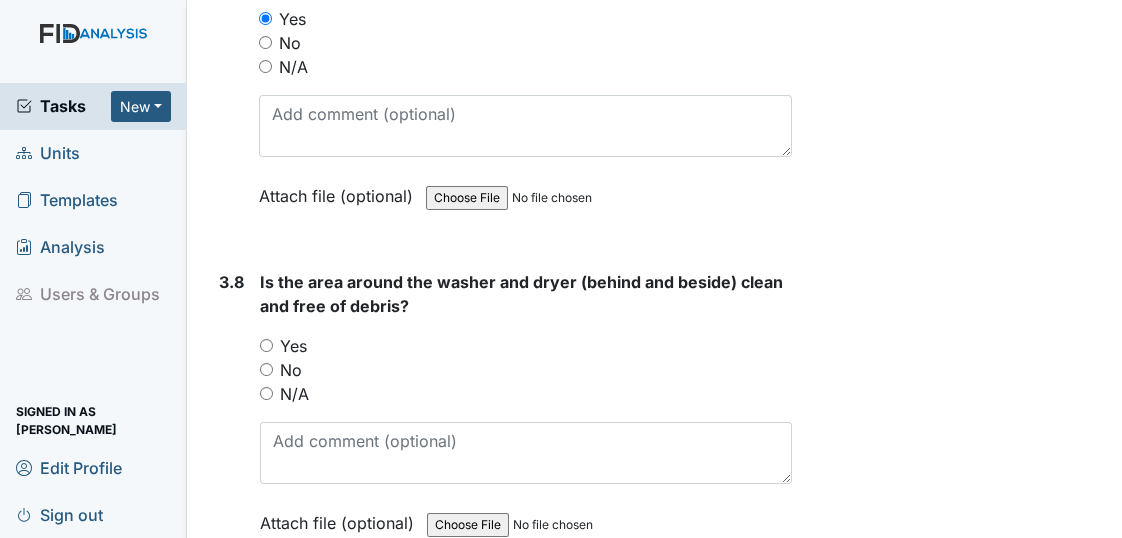 click on "Yes" at bounding box center (266, 345) 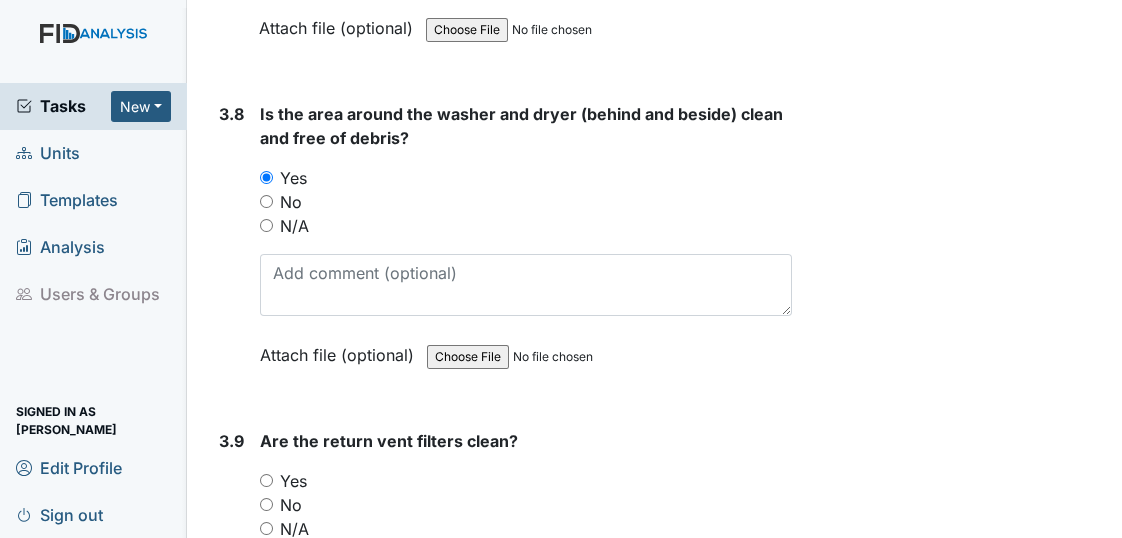 scroll, scrollTop: 5363, scrollLeft: 0, axis: vertical 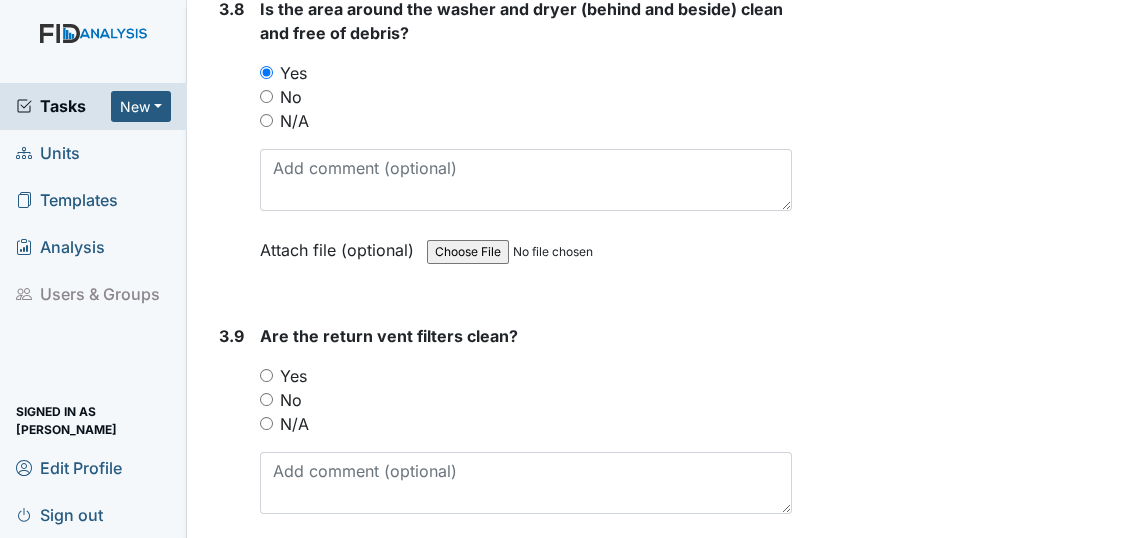click on "Yes" at bounding box center [266, 375] 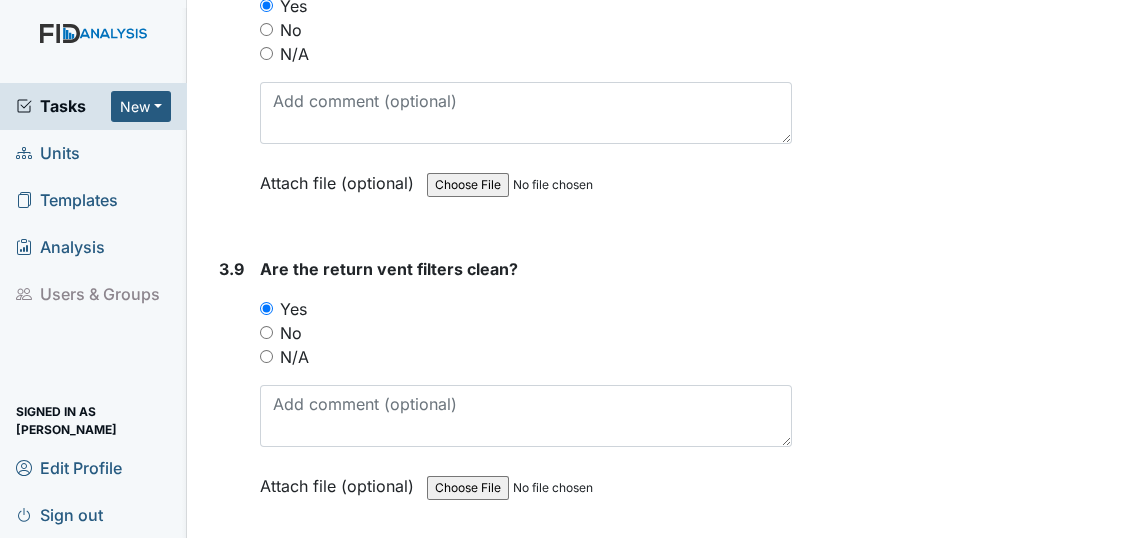 scroll, scrollTop: 5636, scrollLeft: 0, axis: vertical 